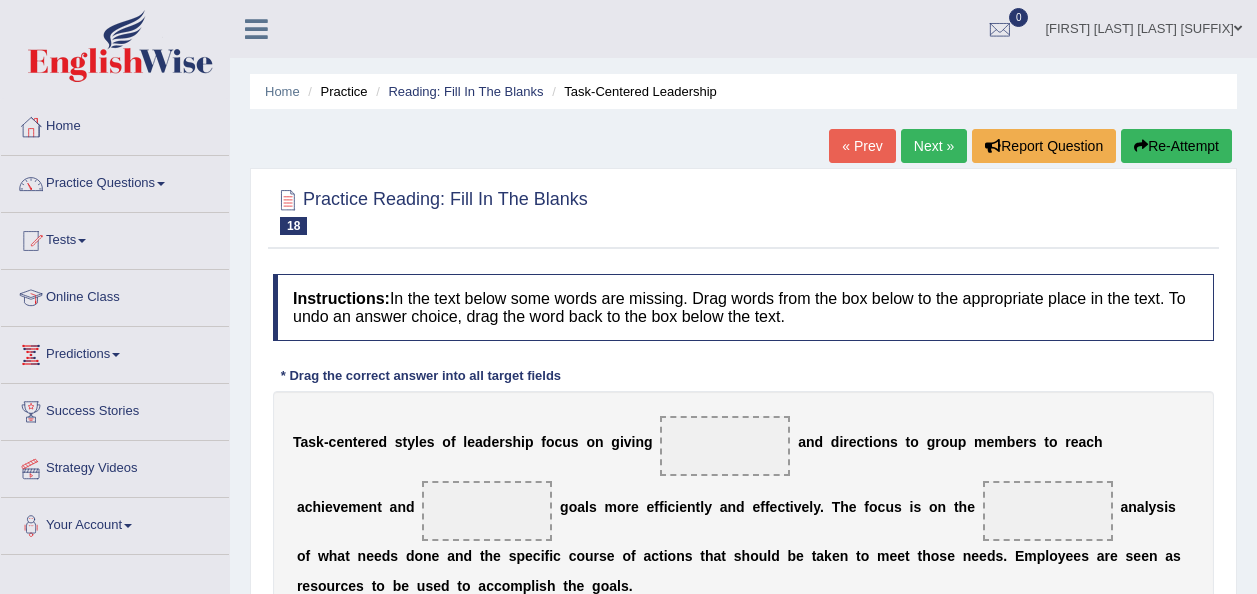 scroll, scrollTop: 217, scrollLeft: 0, axis: vertical 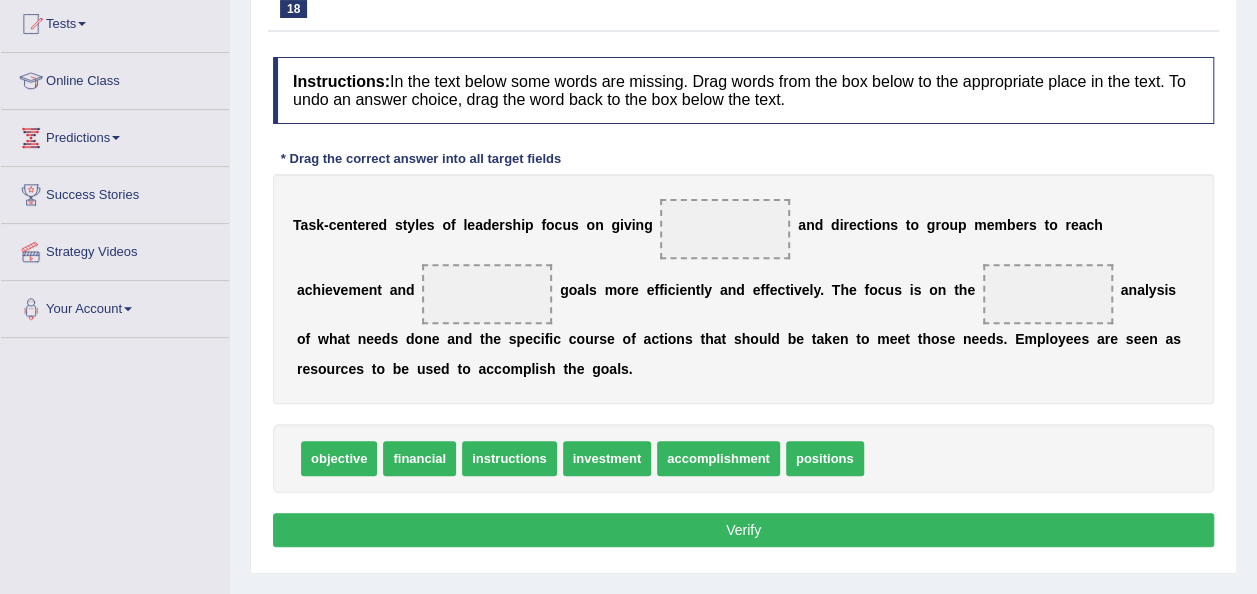 click on "accomplishment" at bounding box center (718, 458) 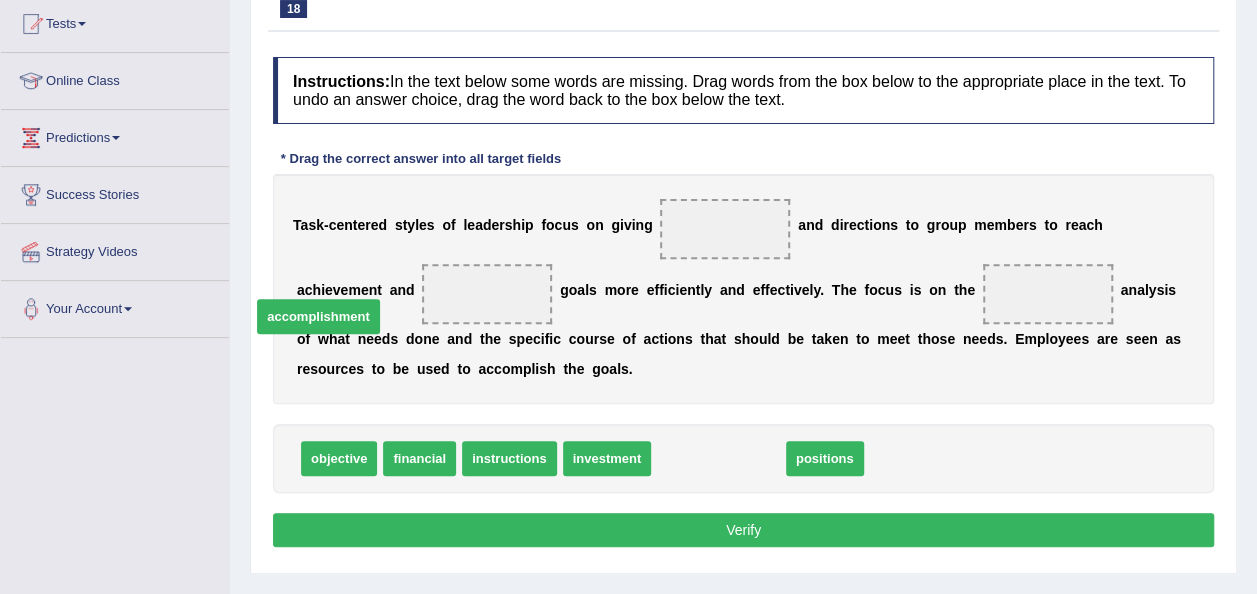 drag, startPoint x: 670, startPoint y: 458, endPoint x: 260, endPoint y: 304, distance: 437.96805 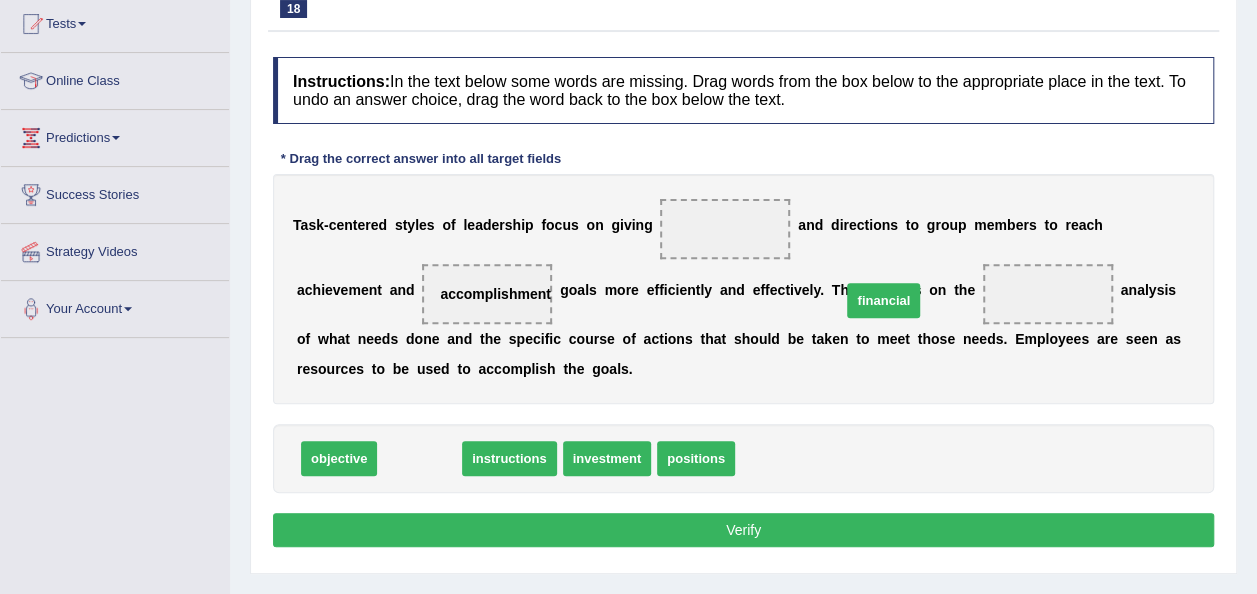 drag, startPoint x: 406, startPoint y: 458, endPoint x: 876, endPoint y: 304, distance: 494.5867 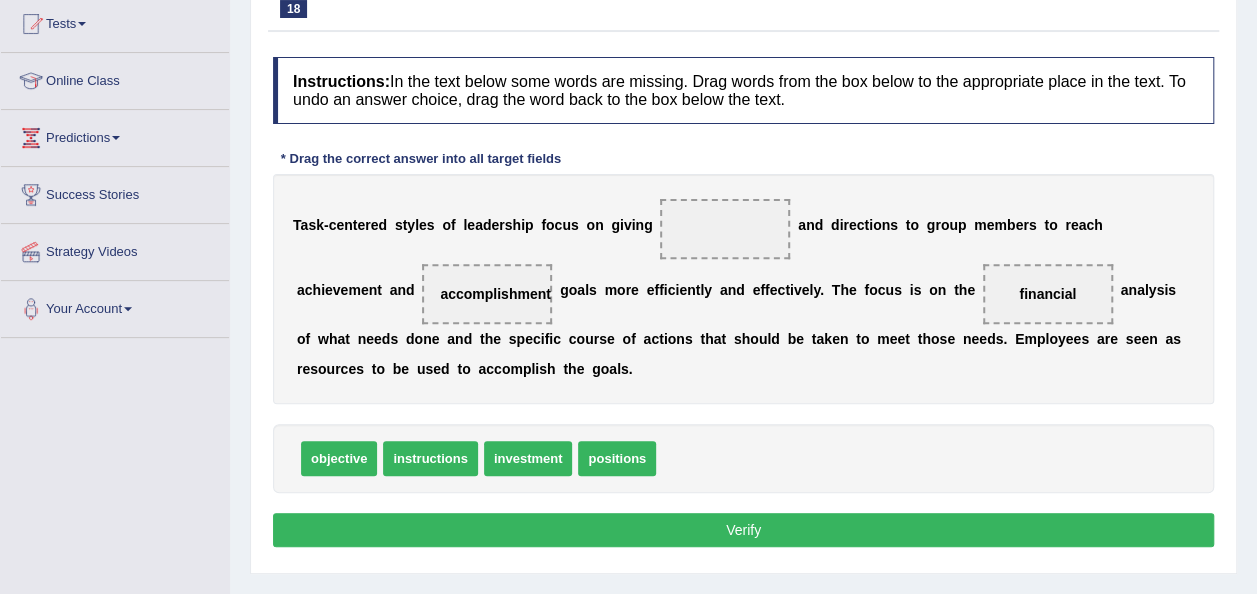click on "investment" at bounding box center [528, 458] 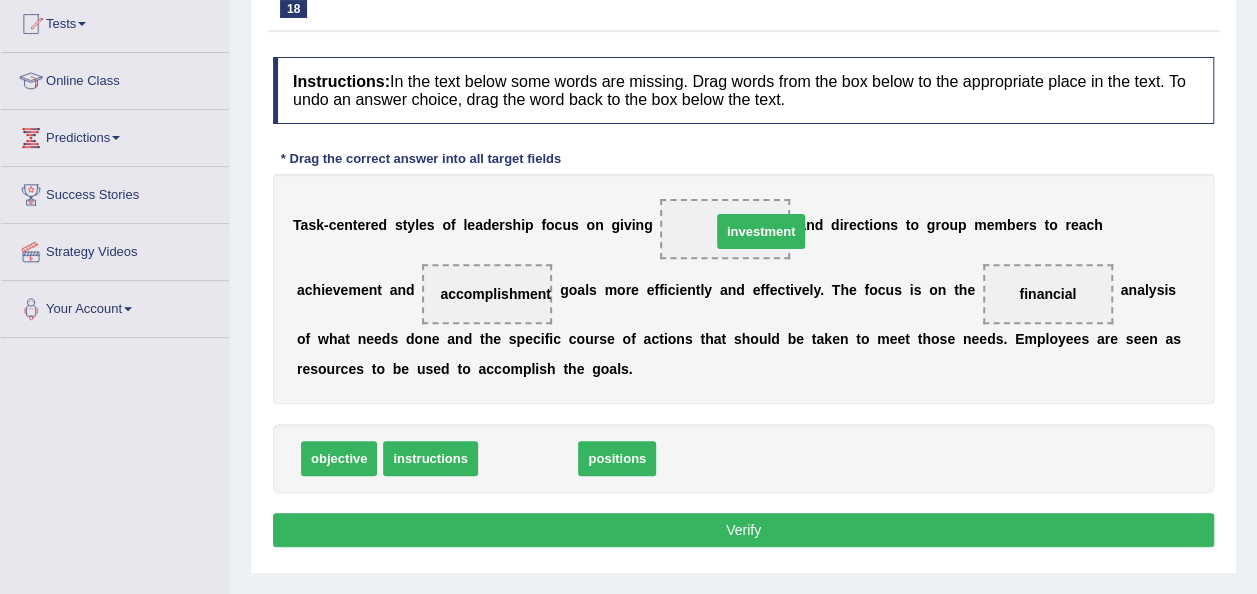 drag, startPoint x: 515, startPoint y: 452, endPoint x: 707, endPoint y: 222, distance: 299.6064 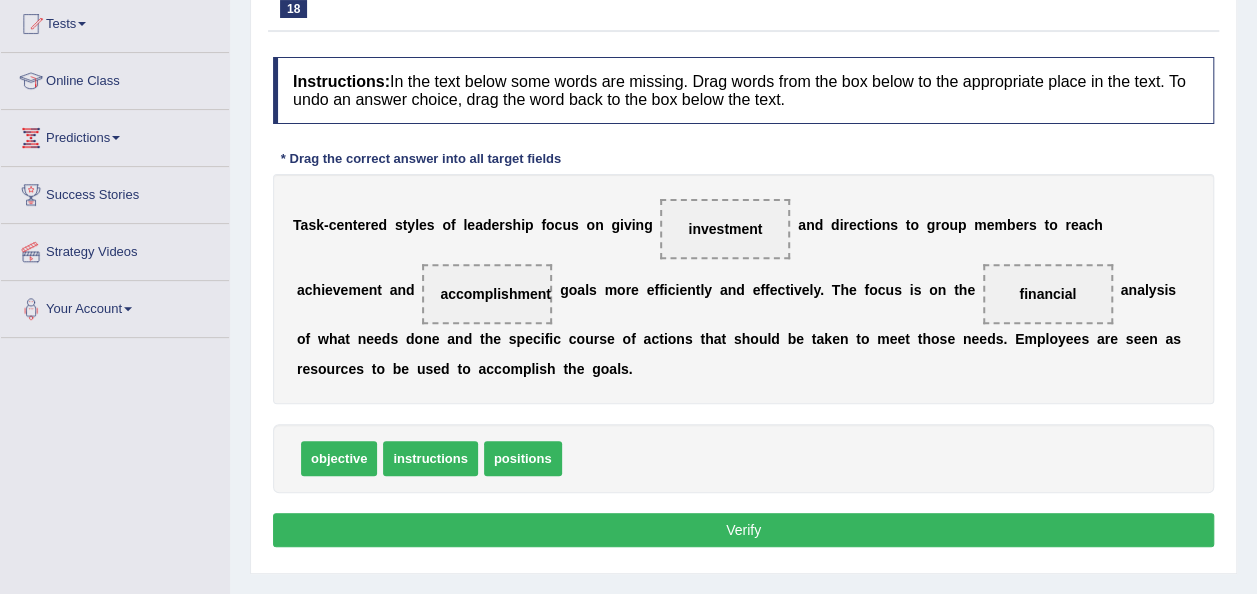 click on "objective" at bounding box center [339, 458] 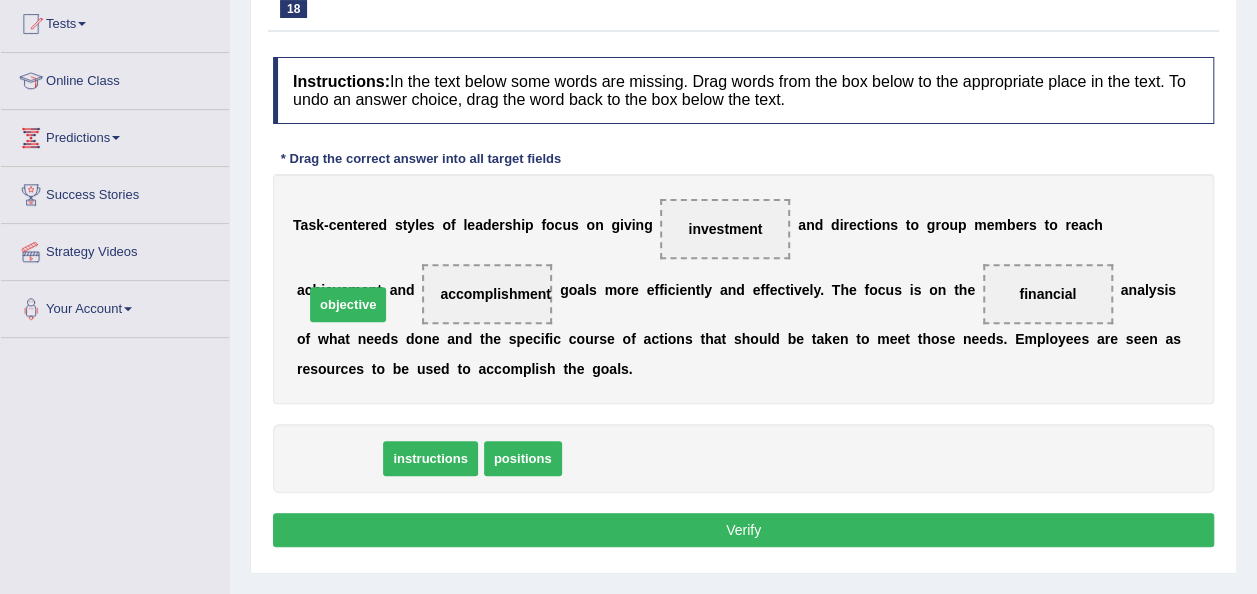 drag, startPoint x: 355, startPoint y: 458, endPoint x: 364, endPoint y: 304, distance: 154.26276 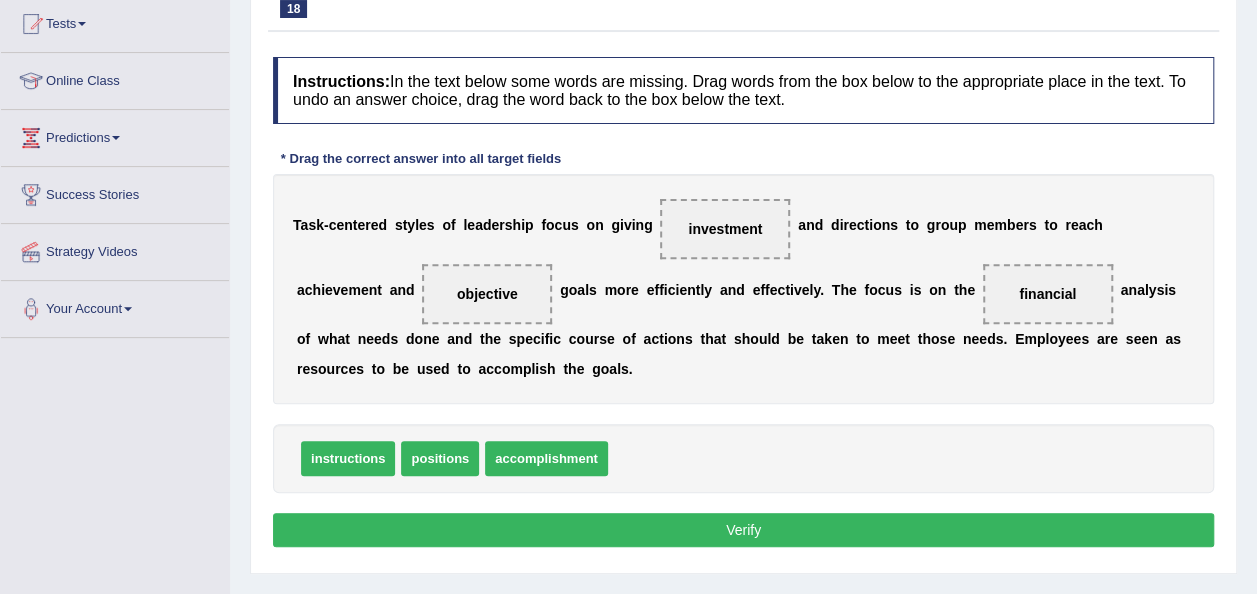 click on "Verify" at bounding box center (743, 530) 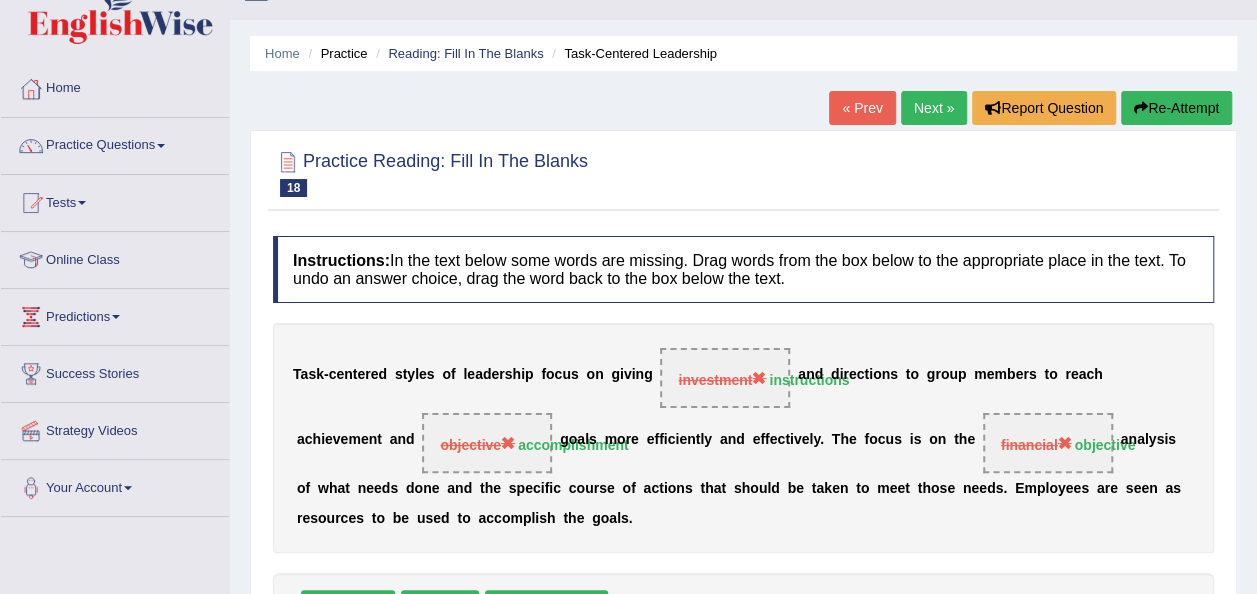 scroll, scrollTop: 0, scrollLeft: 0, axis: both 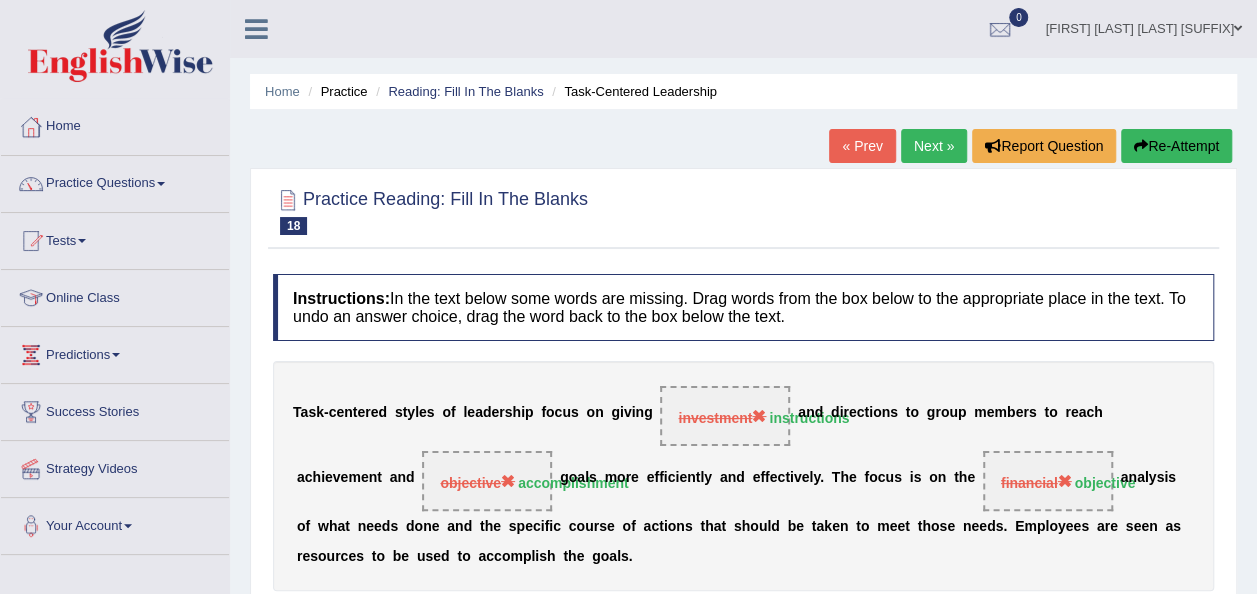 click on "Next »" at bounding box center [934, 146] 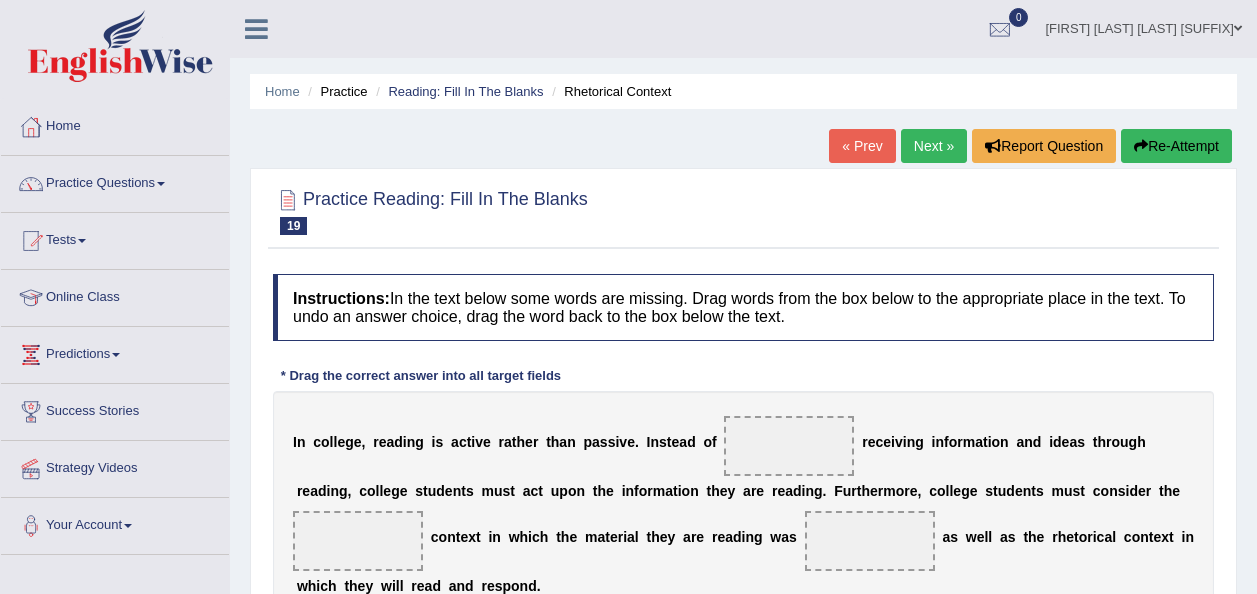 scroll, scrollTop: 0, scrollLeft: 0, axis: both 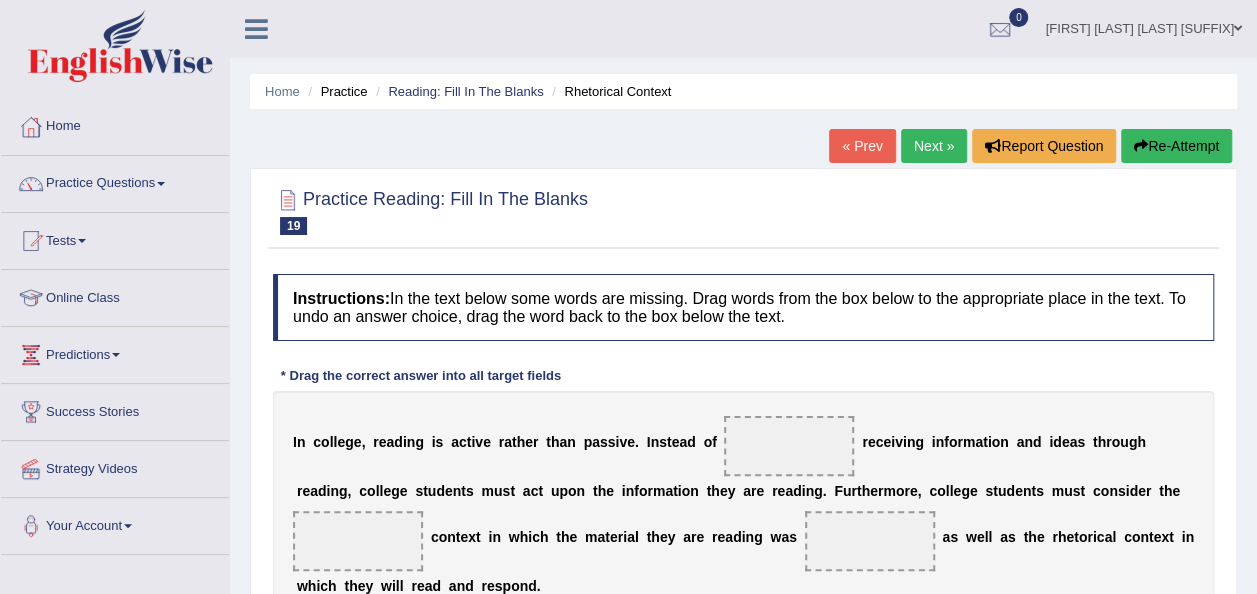 drag, startPoint x: 1250, startPoint y: 180, endPoint x: 1262, endPoint y: 160, distance: 23.323807 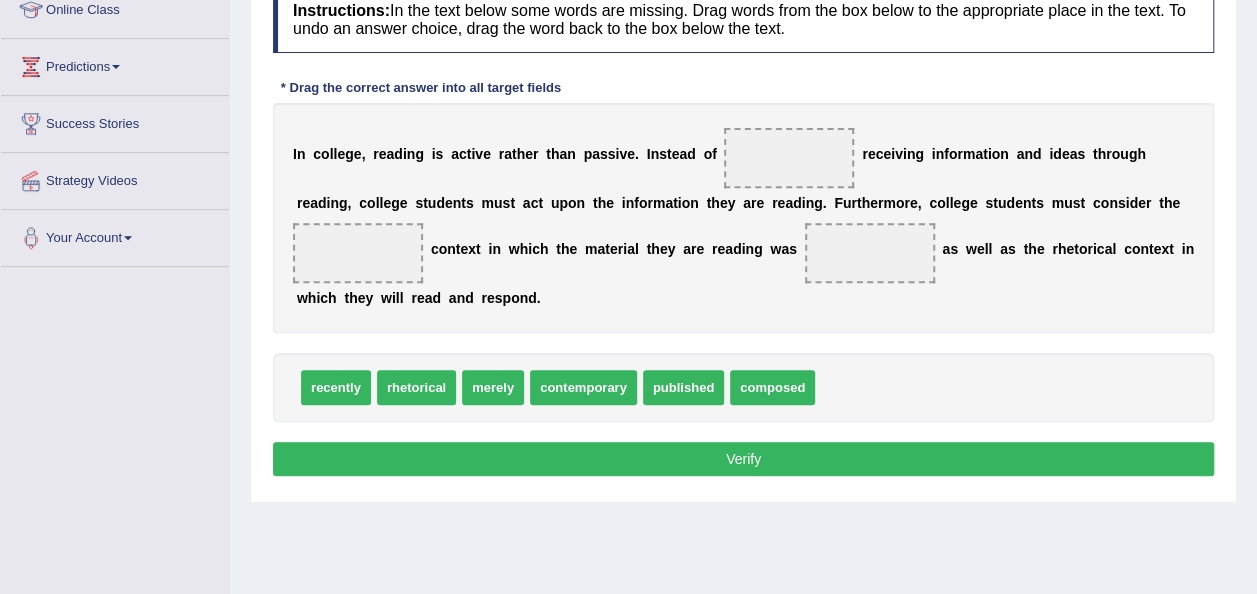 scroll, scrollTop: 260, scrollLeft: 0, axis: vertical 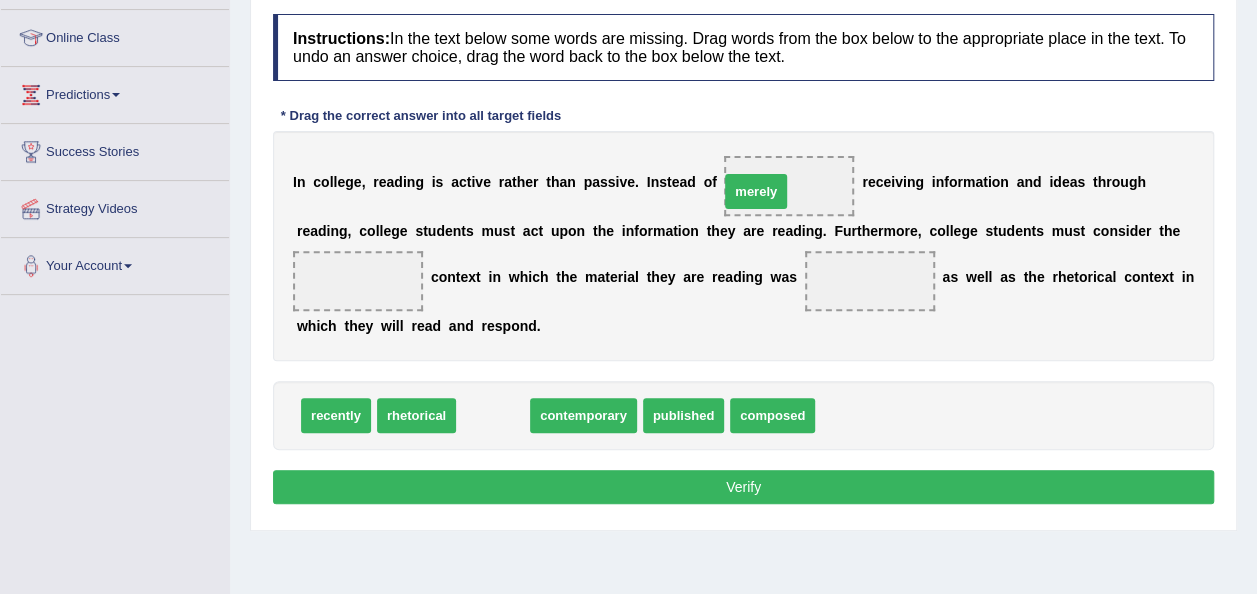 drag, startPoint x: 480, startPoint y: 410, endPoint x: 743, endPoint y: 186, distance: 345.46347 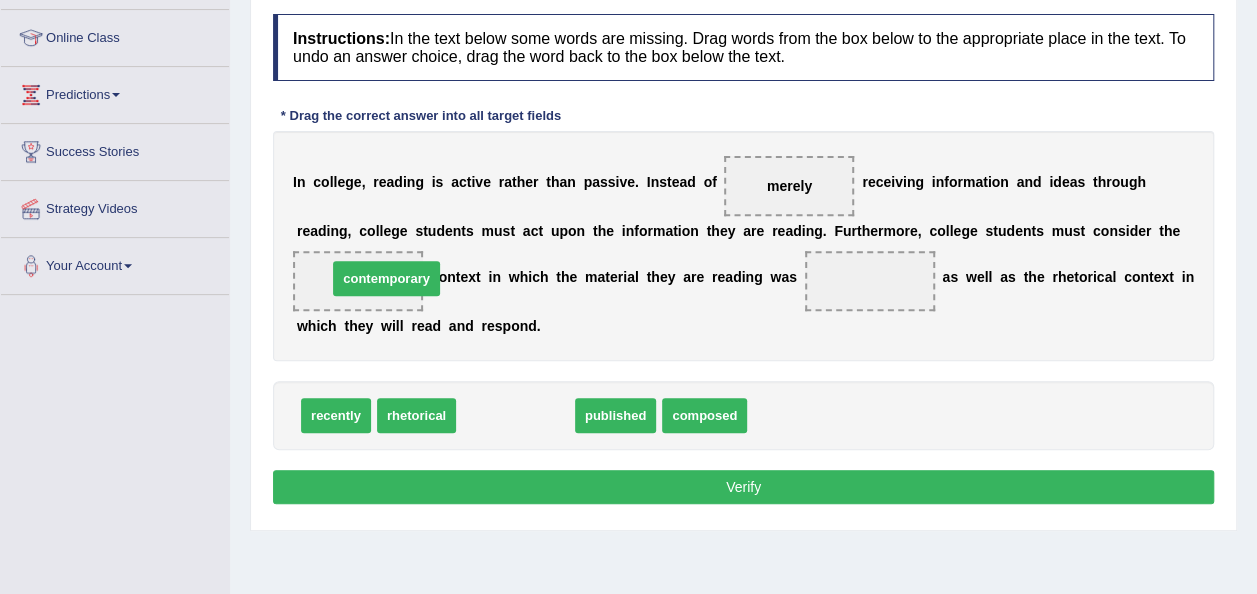 drag, startPoint x: 488, startPoint y: 420, endPoint x: 342, endPoint y: 294, distance: 192.85228 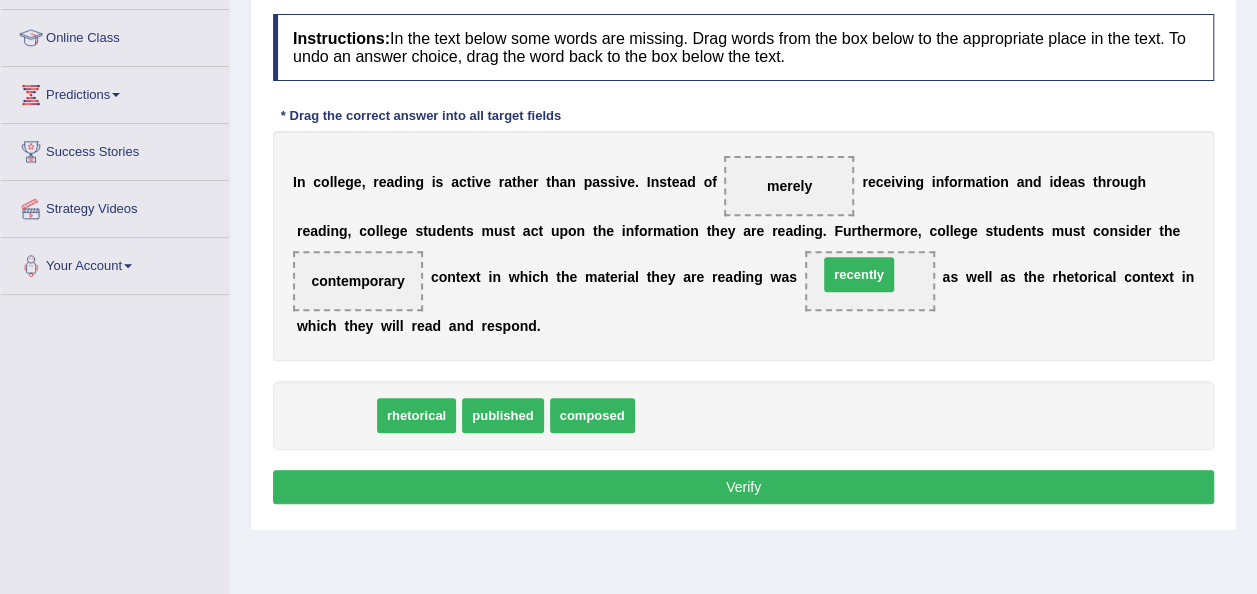 drag, startPoint x: 313, startPoint y: 408, endPoint x: 830, endPoint y: 271, distance: 534.8439 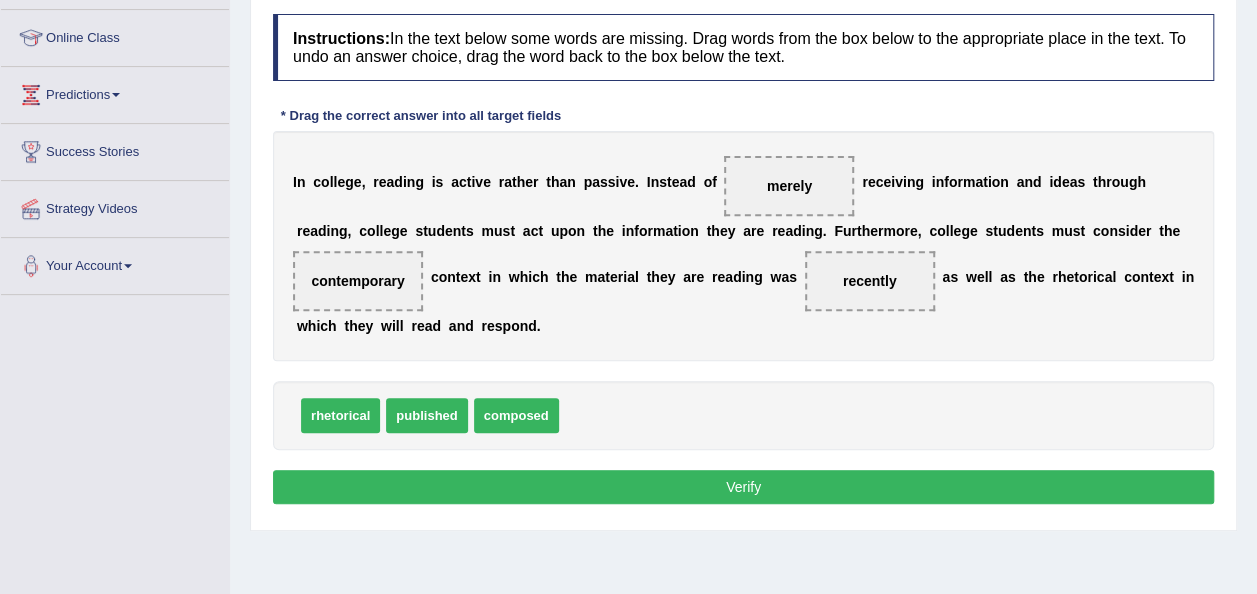 click on "Verify" at bounding box center [743, 487] 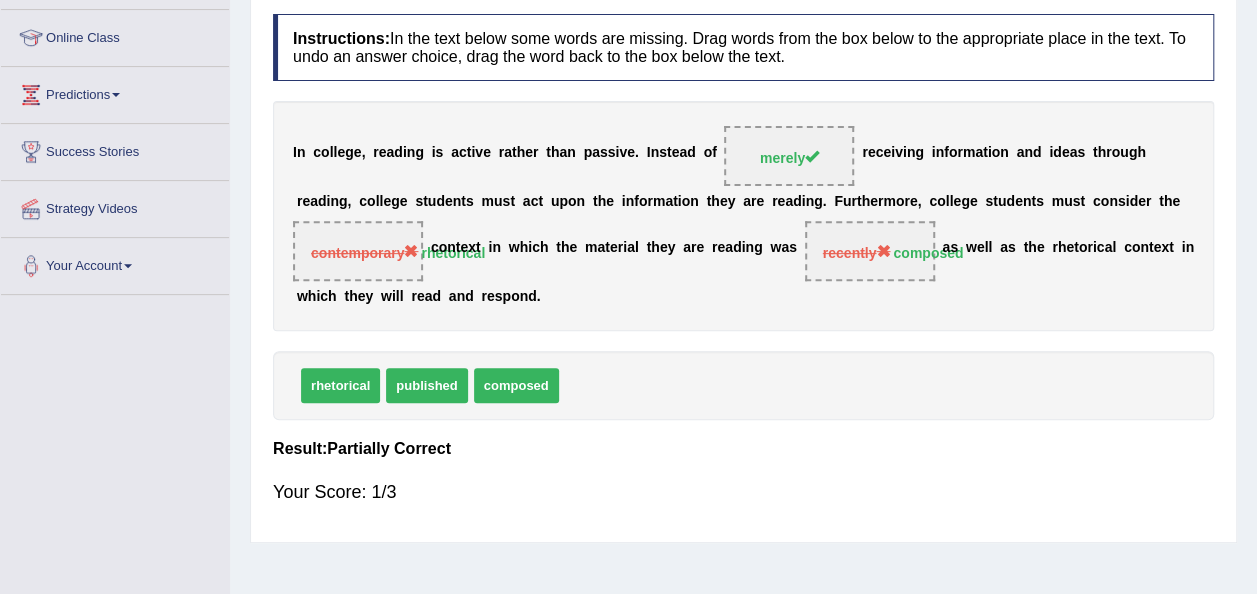 scroll, scrollTop: 256, scrollLeft: 0, axis: vertical 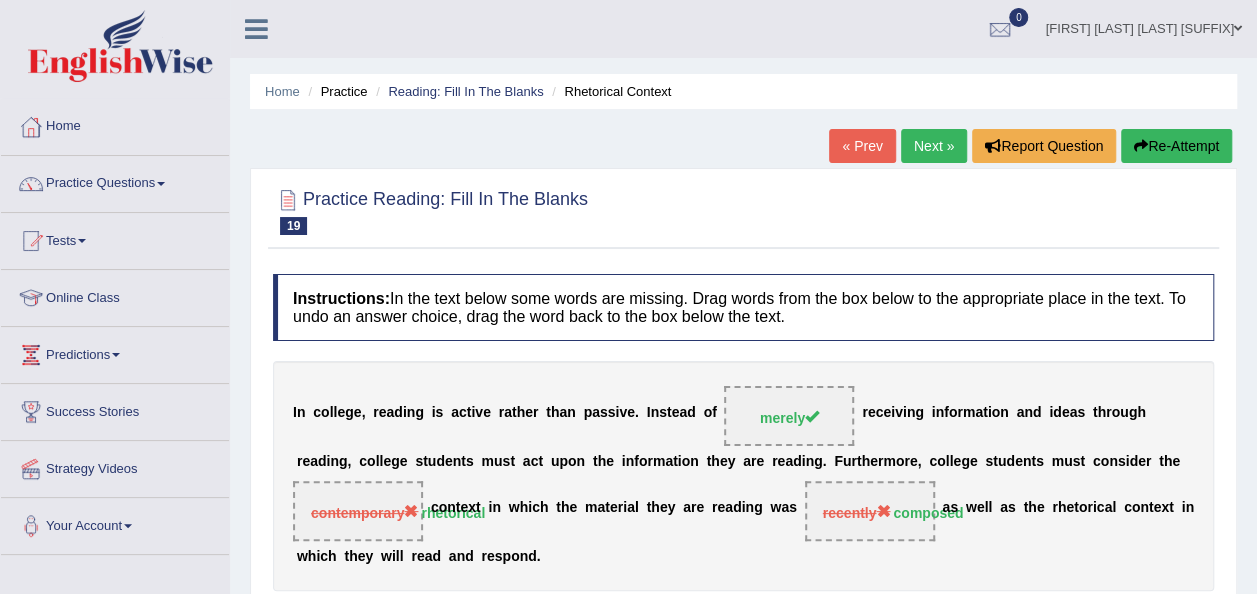 click on "Next »" at bounding box center [934, 146] 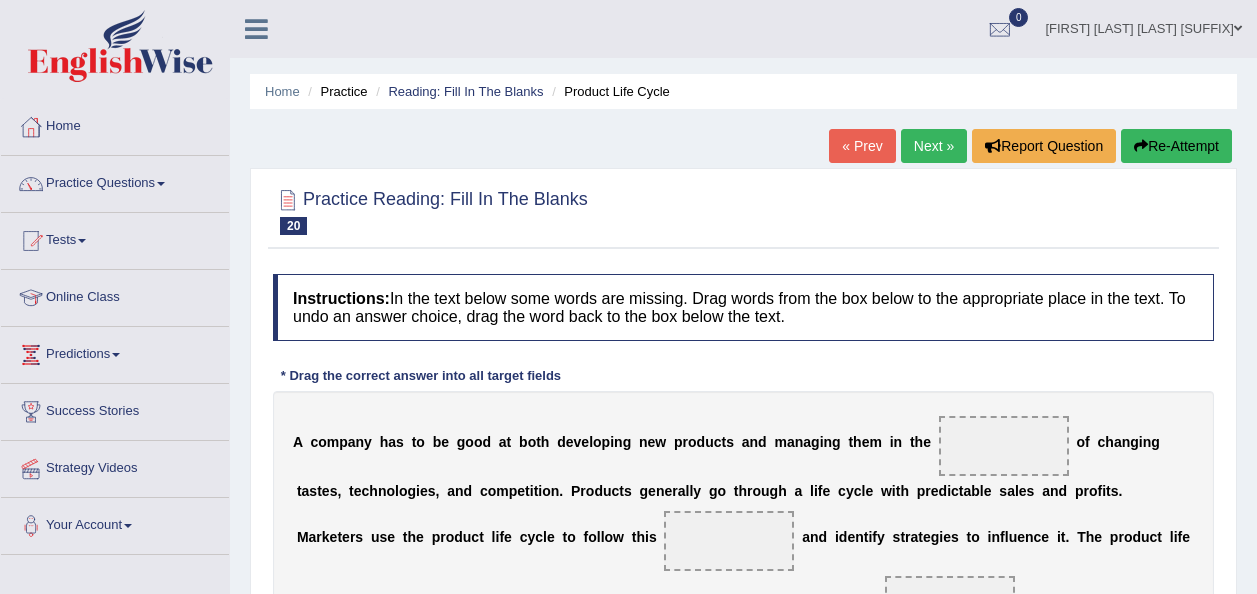scroll, scrollTop: 0, scrollLeft: 0, axis: both 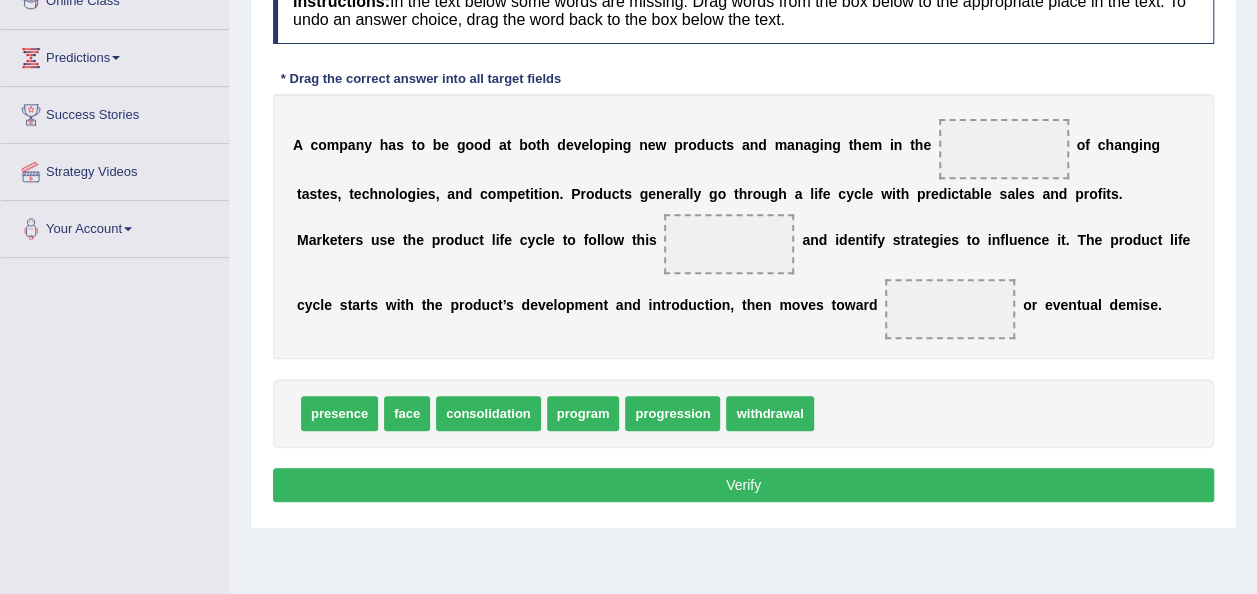 click on "presence" at bounding box center [339, 413] 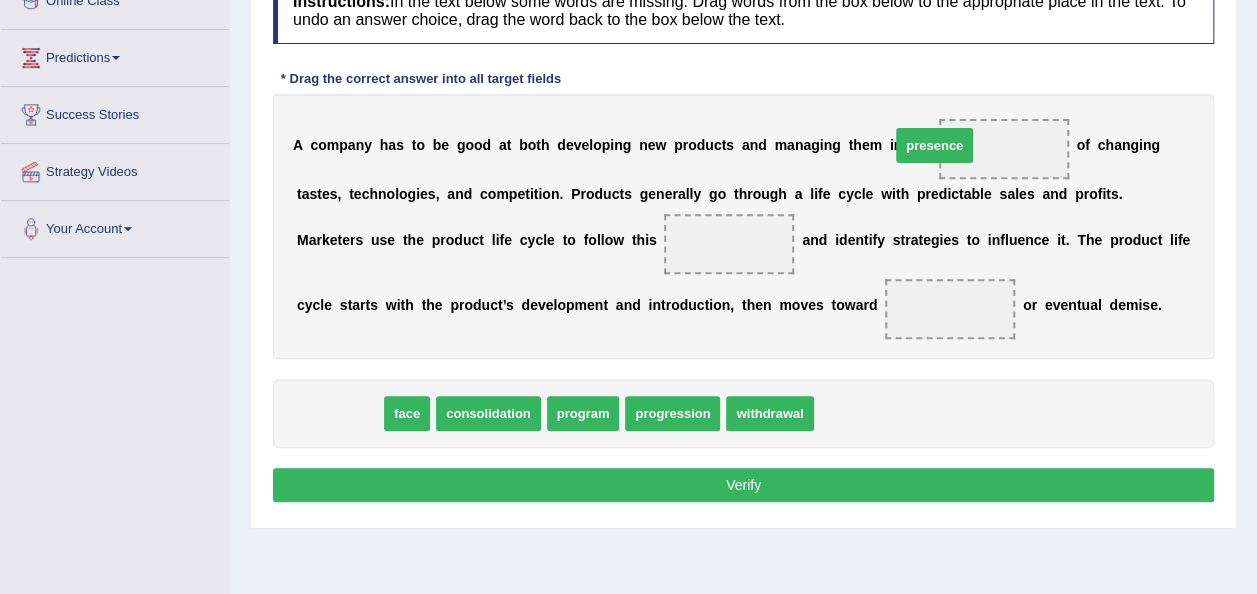 drag, startPoint x: 337, startPoint y: 404, endPoint x: 924, endPoint y: 145, distance: 641.59955 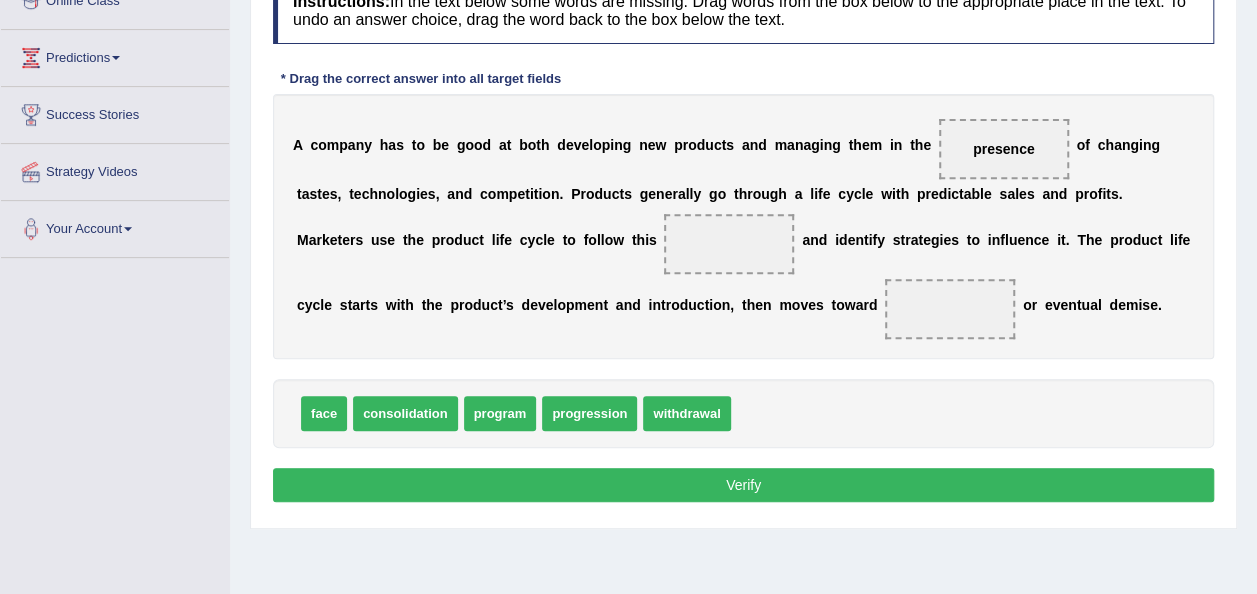 click on "program" at bounding box center [500, 413] 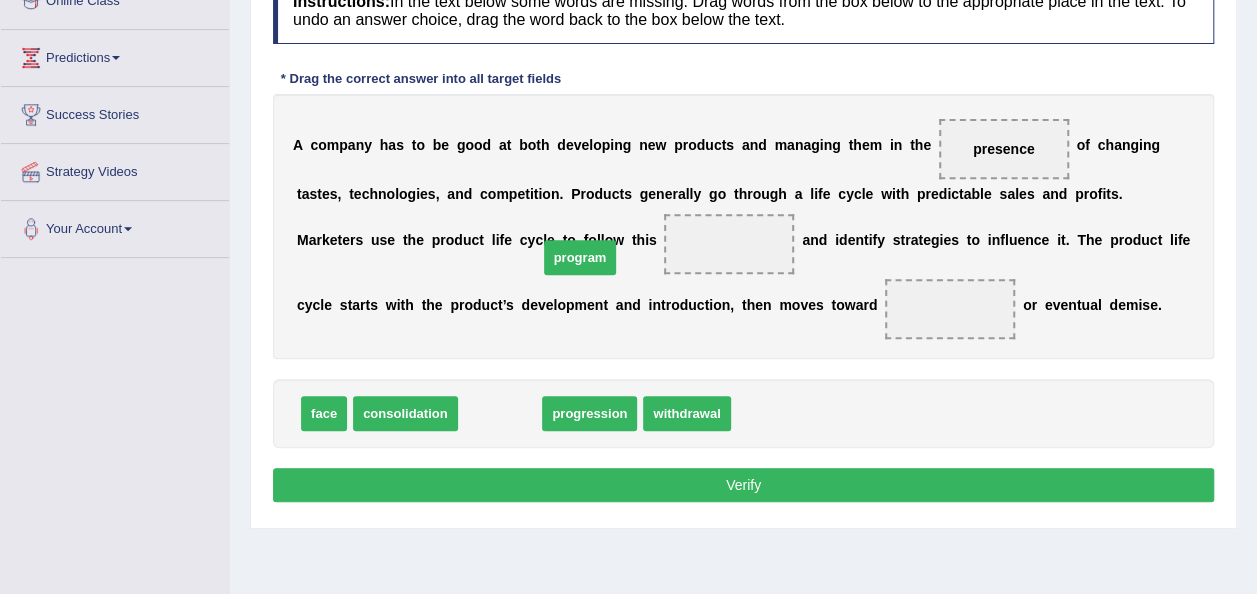drag, startPoint x: 486, startPoint y: 414, endPoint x: 567, endPoint y: 258, distance: 175.77542 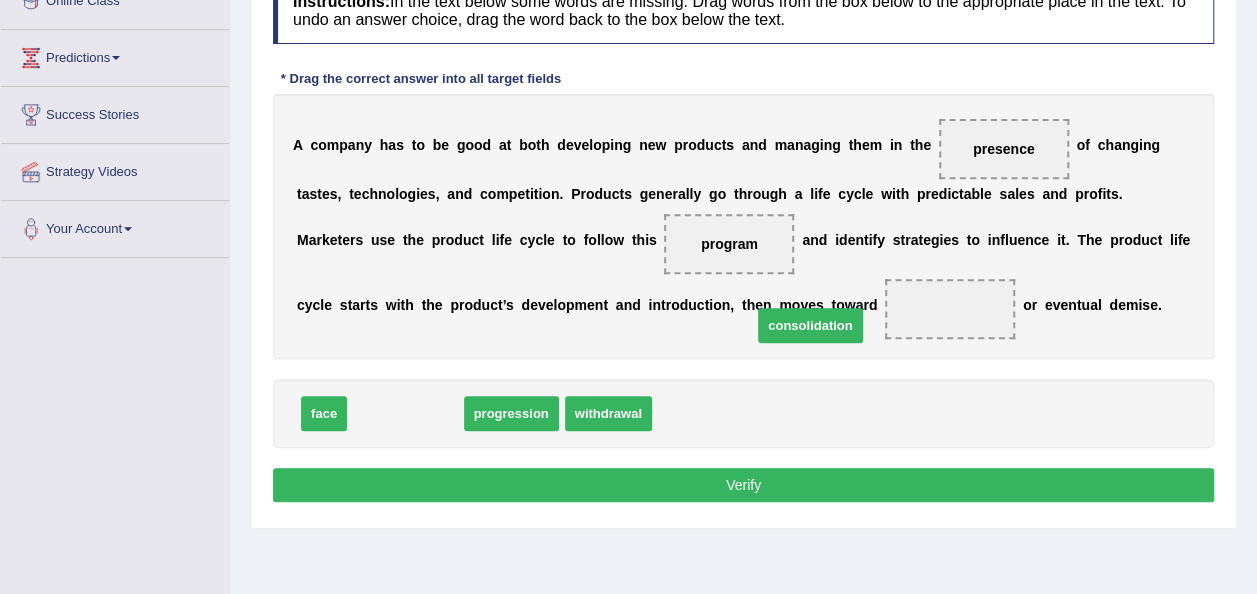 drag, startPoint x: 398, startPoint y: 410, endPoint x: 764, endPoint y: 292, distance: 384.5517 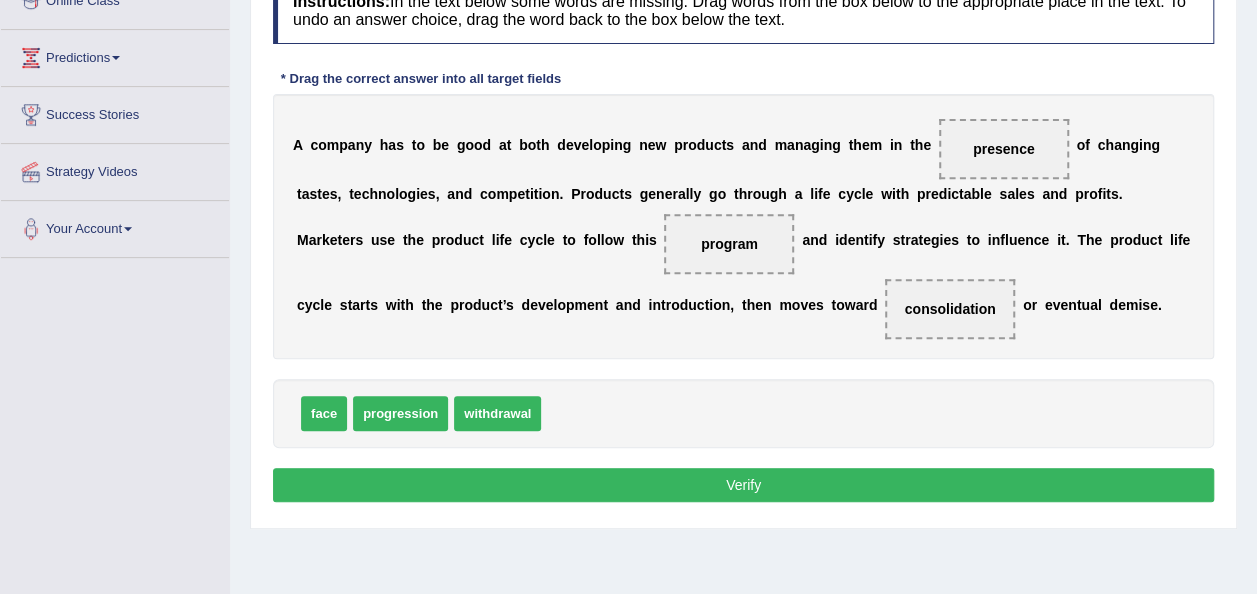 click on "Verify" at bounding box center (743, 485) 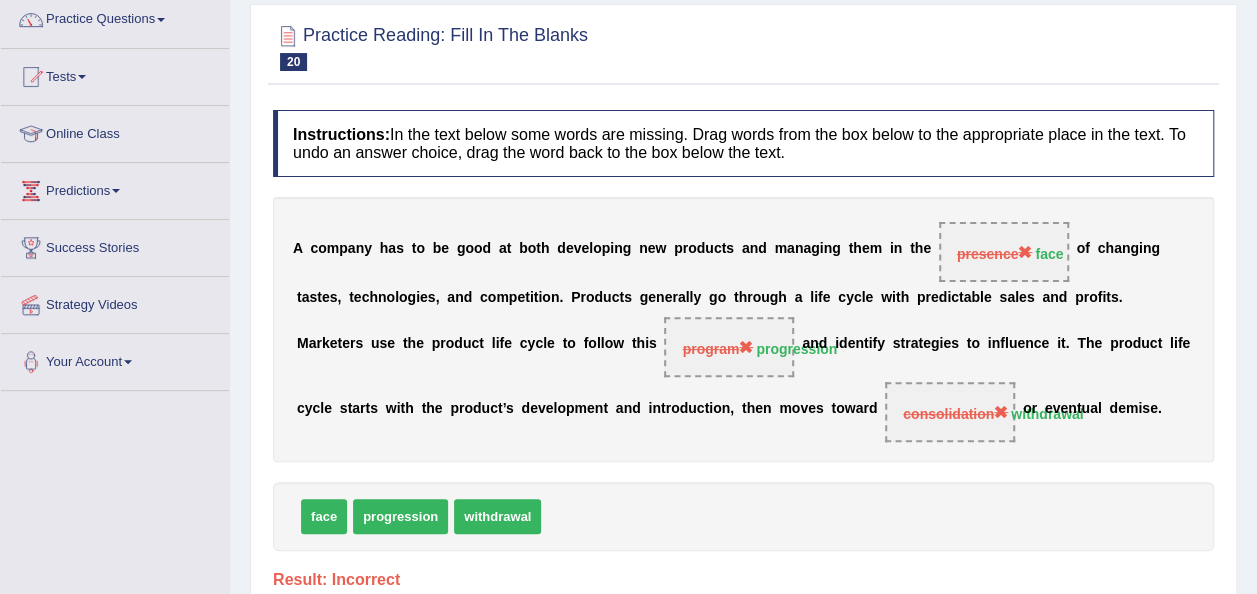 scroll, scrollTop: 111, scrollLeft: 0, axis: vertical 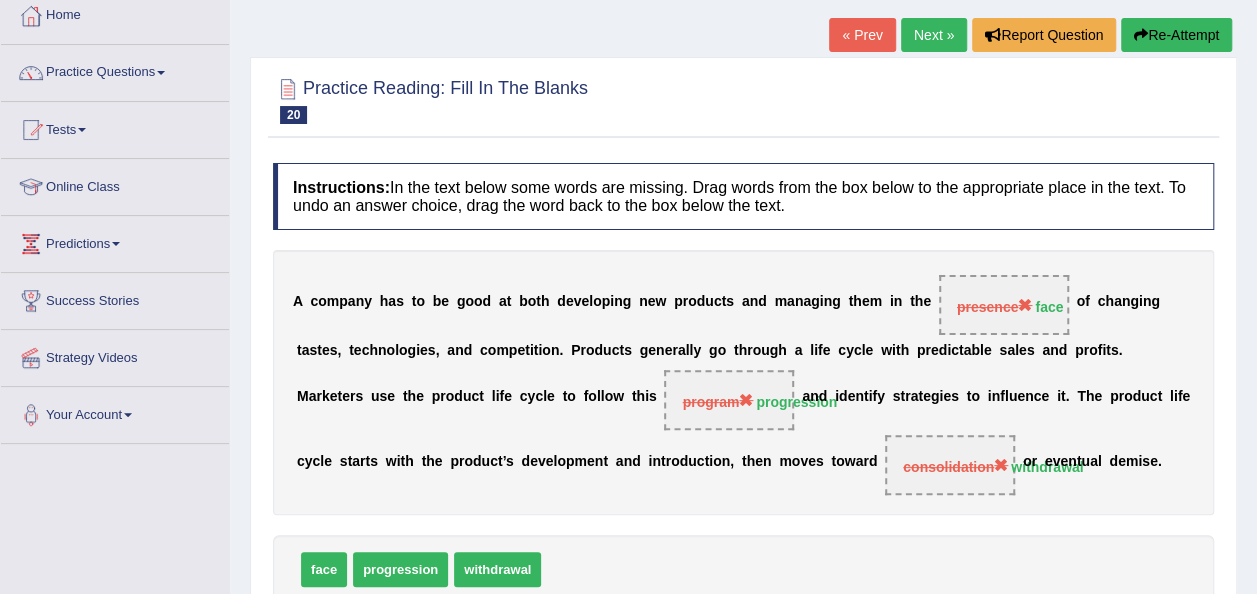 click on "Next »" at bounding box center (934, 35) 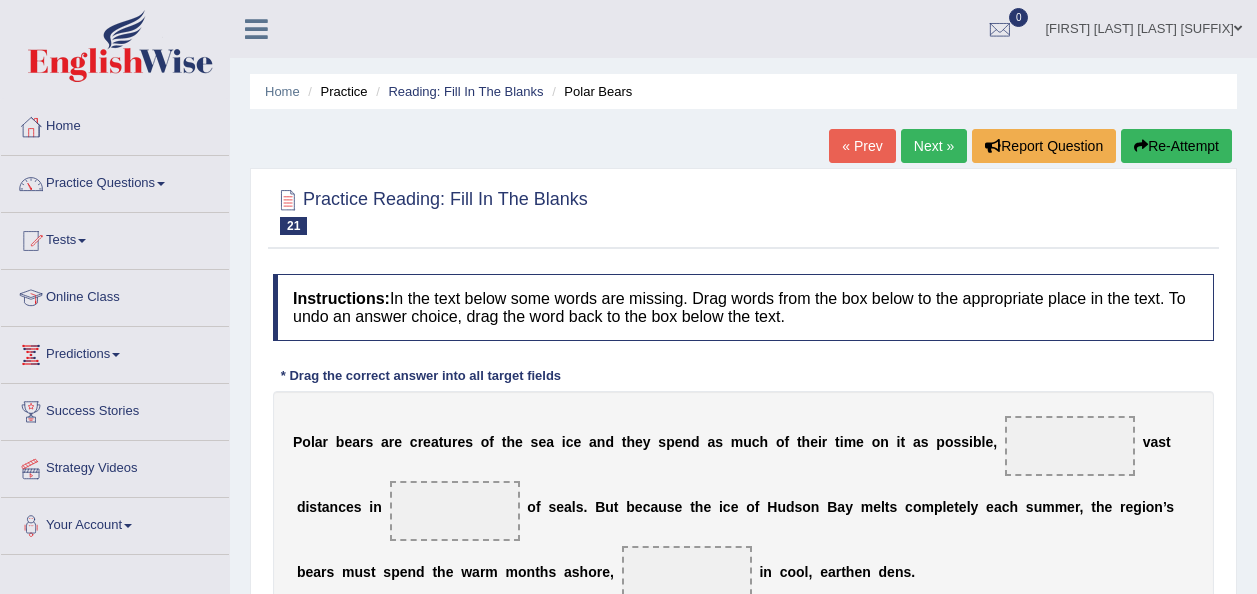 scroll, scrollTop: 0, scrollLeft: 0, axis: both 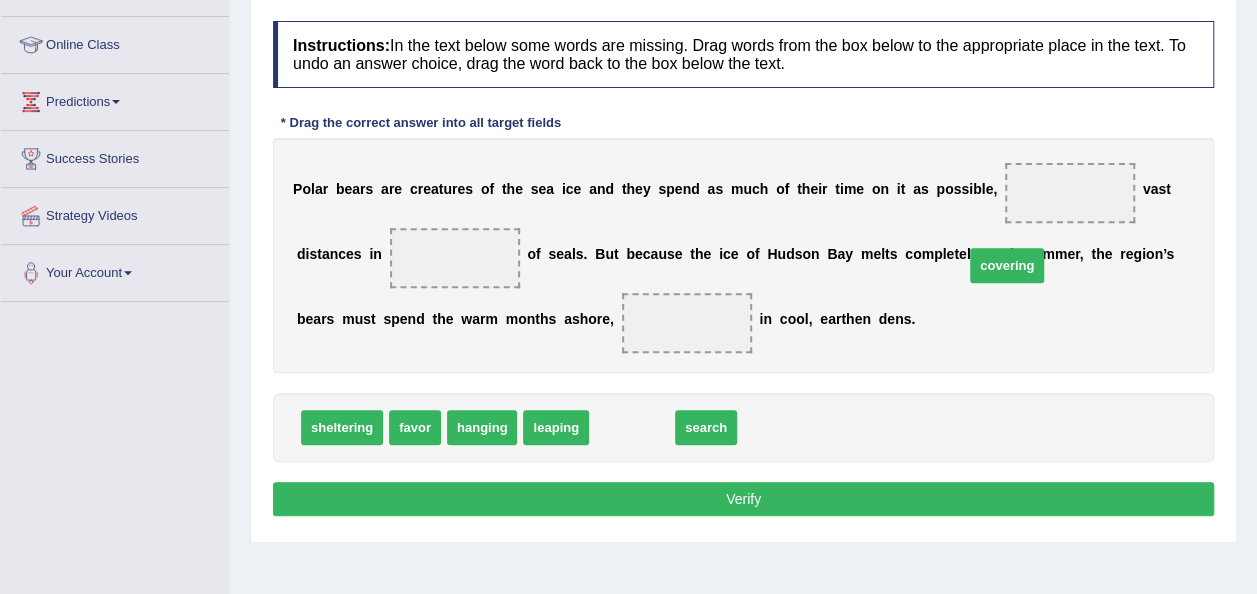 drag, startPoint x: 635, startPoint y: 420, endPoint x: 1064, endPoint y: 171, distance: 496.0262 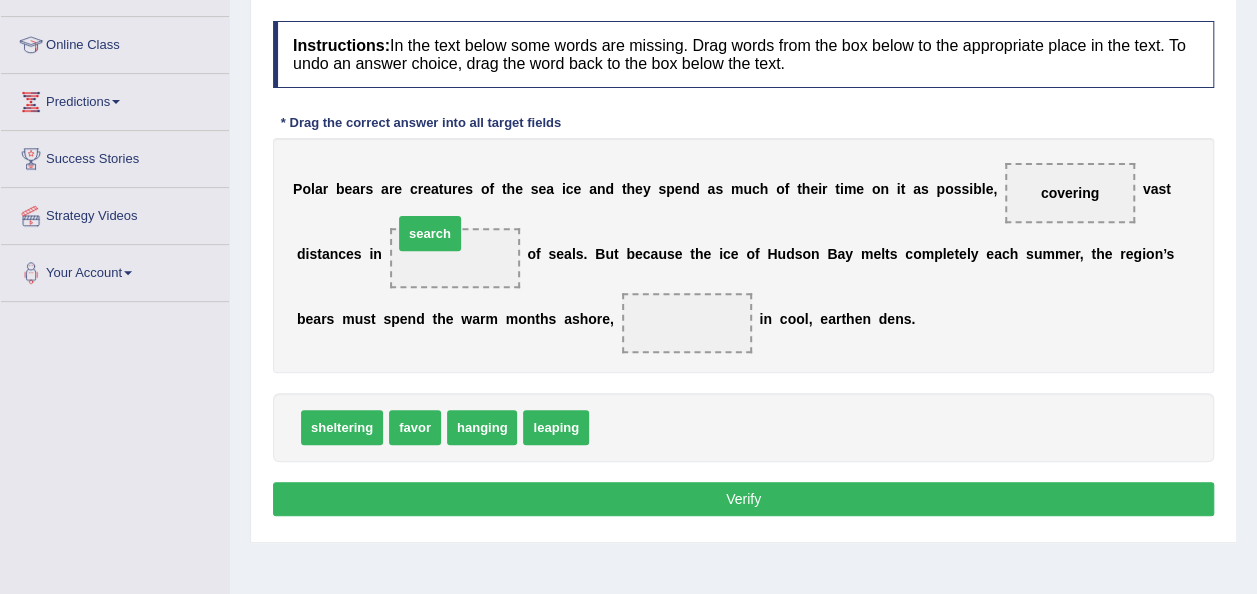 drag, startPoint x: 602, startPoint y: 433, endPoint x: 406, endPoint y: 239, distance: 275.77527 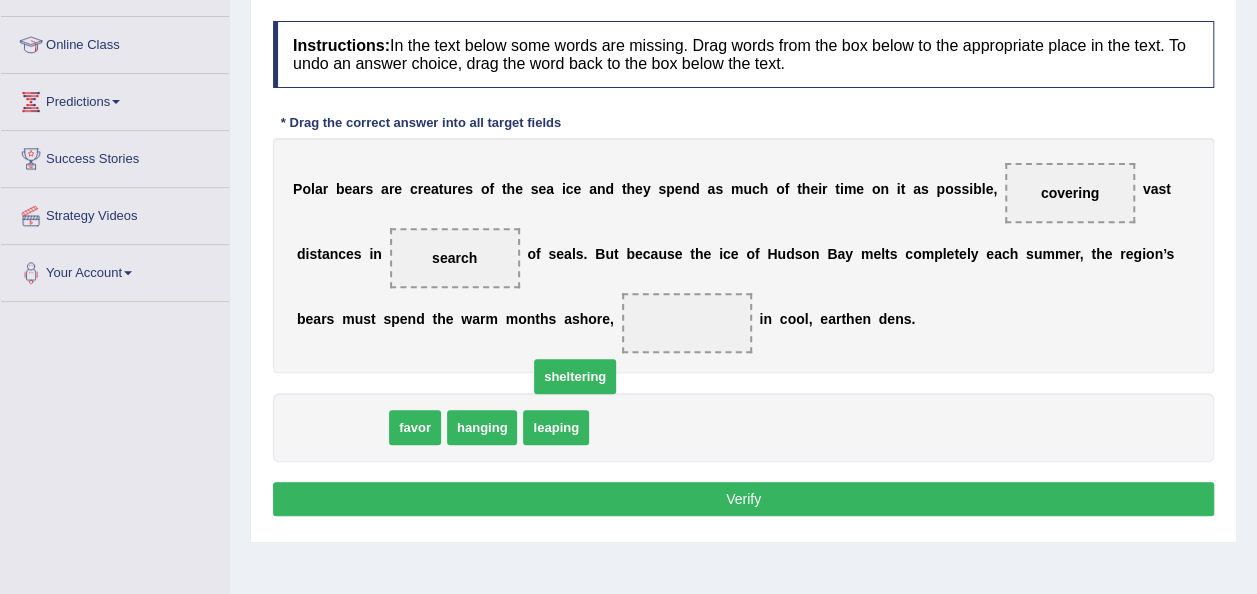 drag, startPoint x: 350, startPoint y: 419, endPoint x: 606, endPoint y: 359, distance: 262.93726 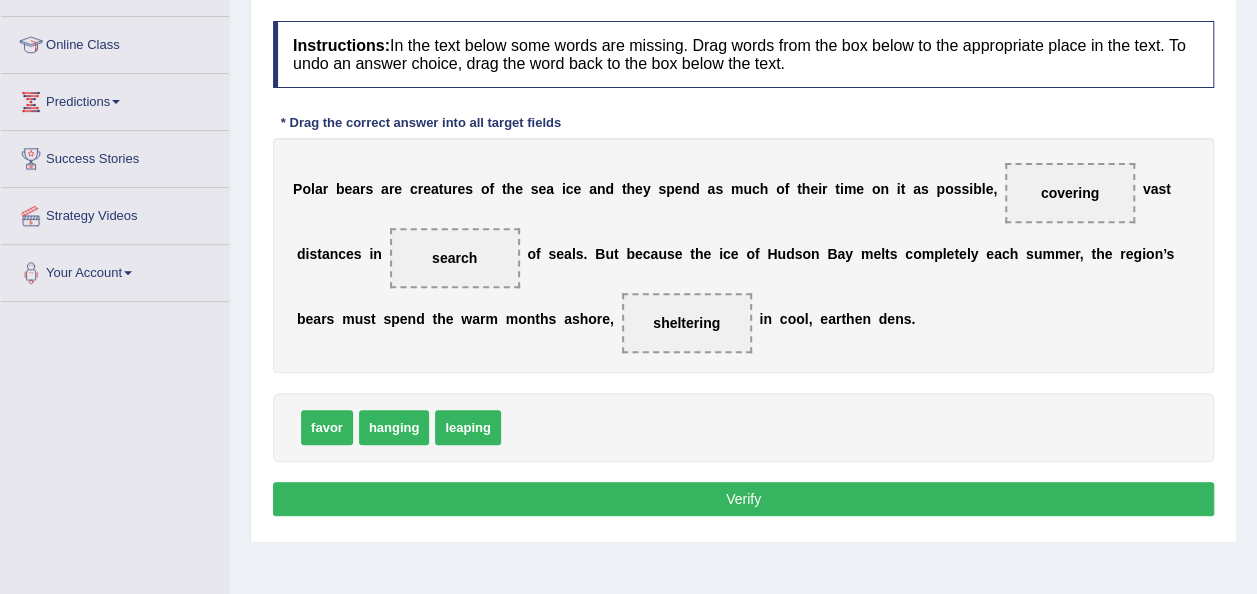 click on "Verify" at bounding box center (743, 499) 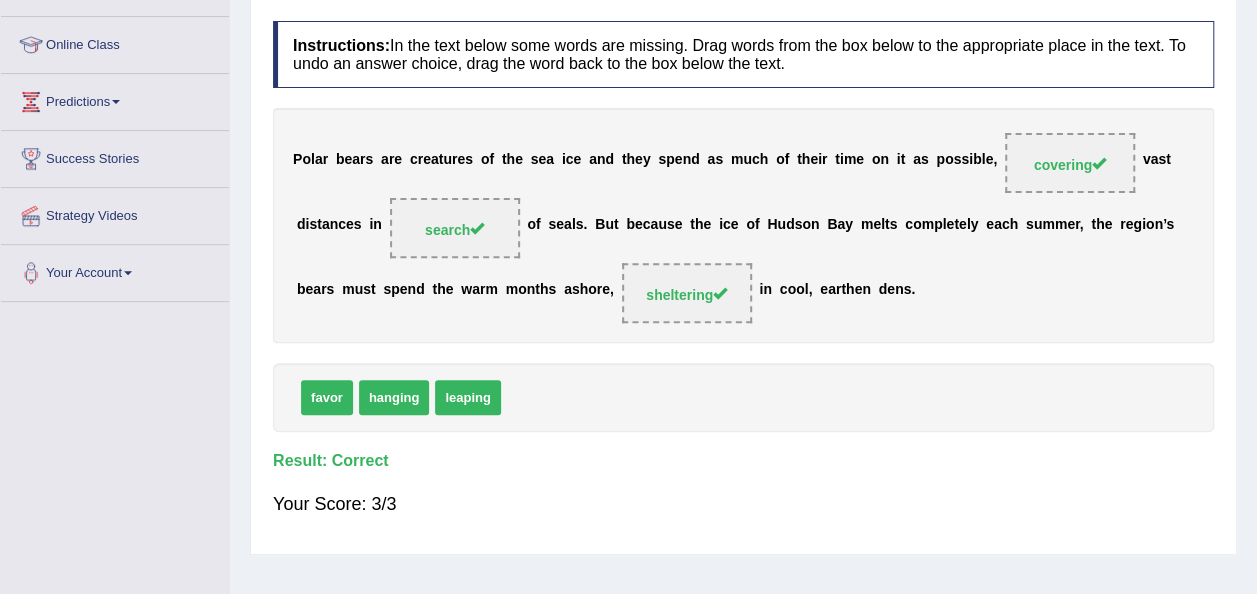scroll, scrollTop: 0, scrollLeft: 0, axis: both 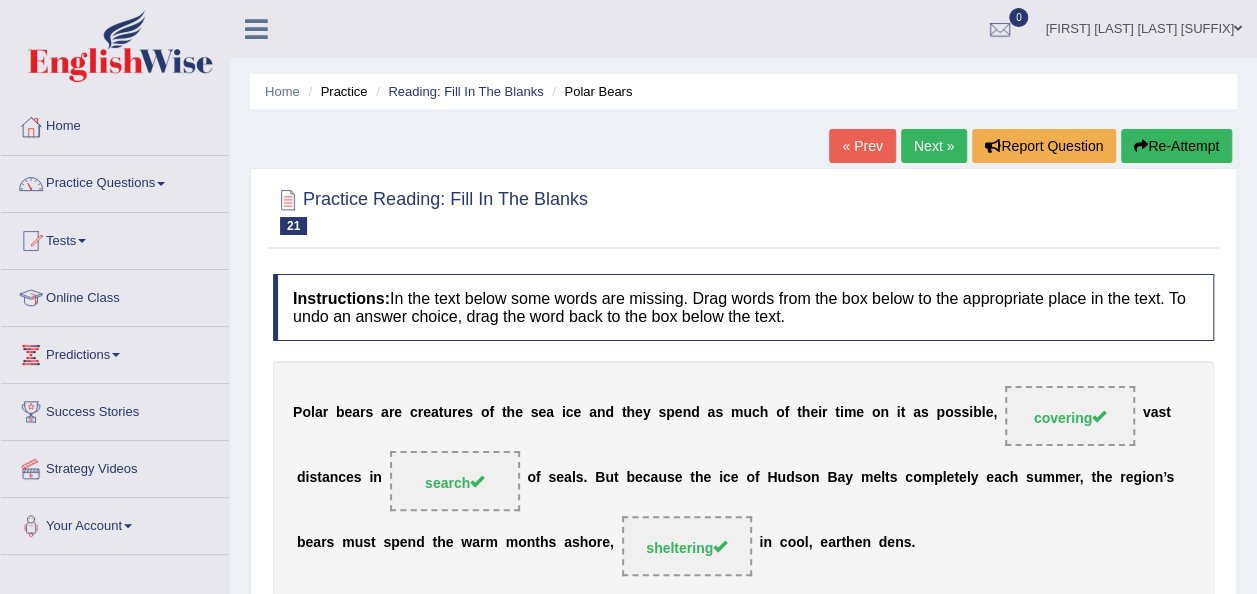 click on "Next »" at bounding box center (934, 146) 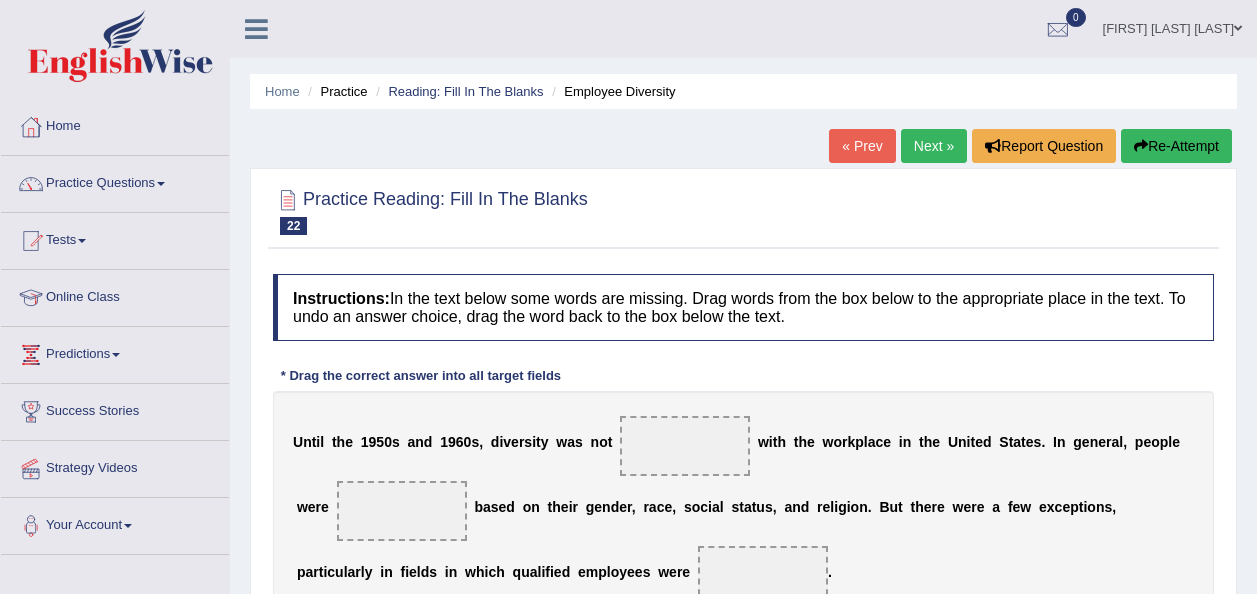 scroll, scrollTop: 0, scrollLeft: 0, axis: both 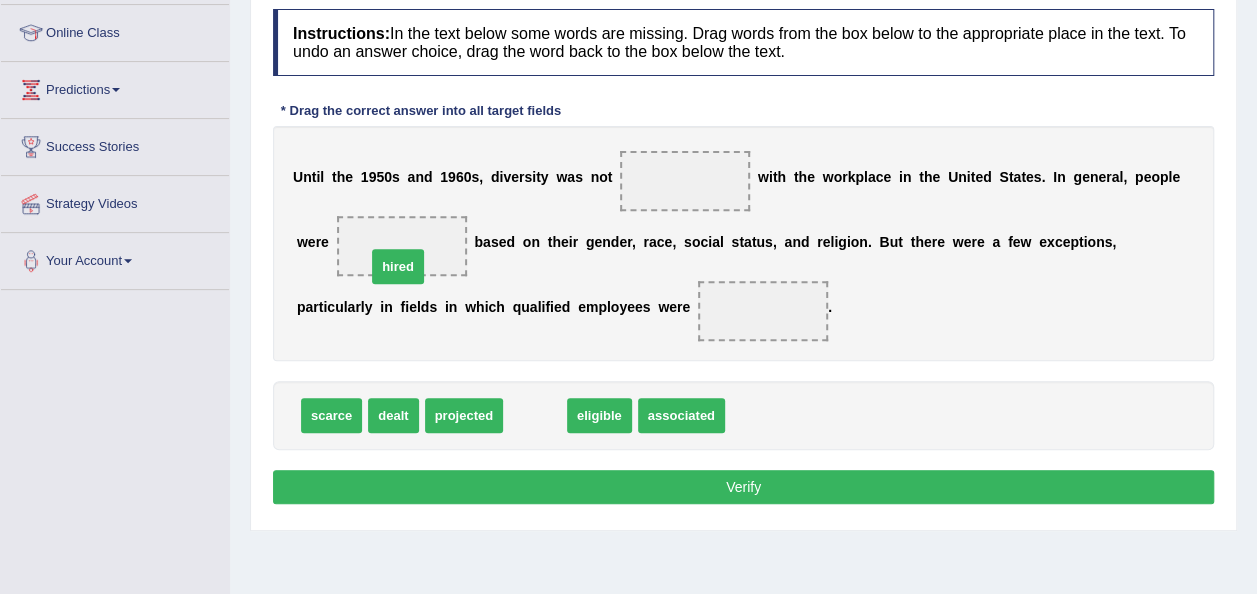 drag, startPoint x: 516, startPoint y: 411, endPoint x: 368, endPoint y: 233, distance: 231.49081 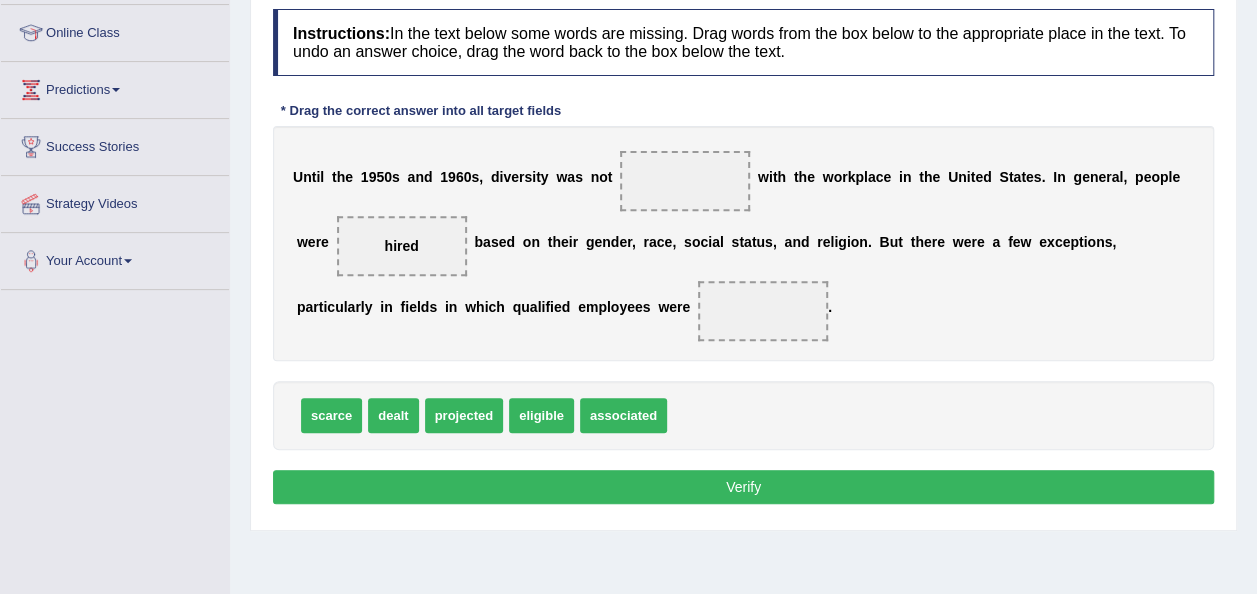 drag, startPoint x: 384, startPoint y: 252, endPoint x: 538, endPoint y: 352, distance: 183.61917 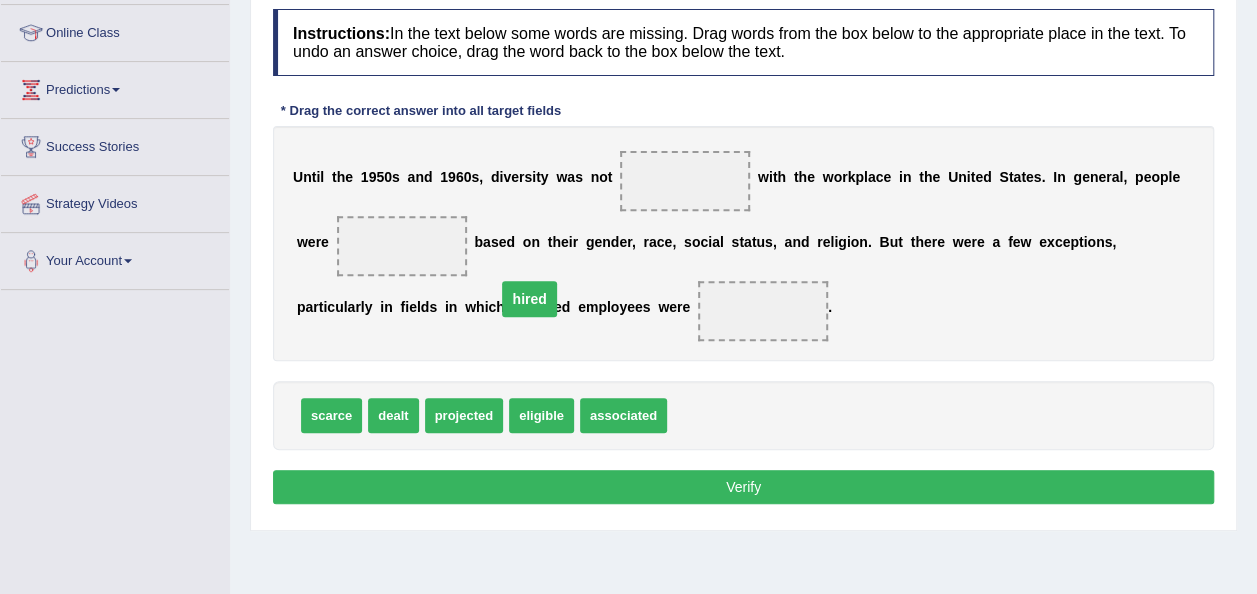 drag, startPoint x: 370, startPoint y: 251, endPoint x: 591, endPoint y: 321, distance: 231.82104 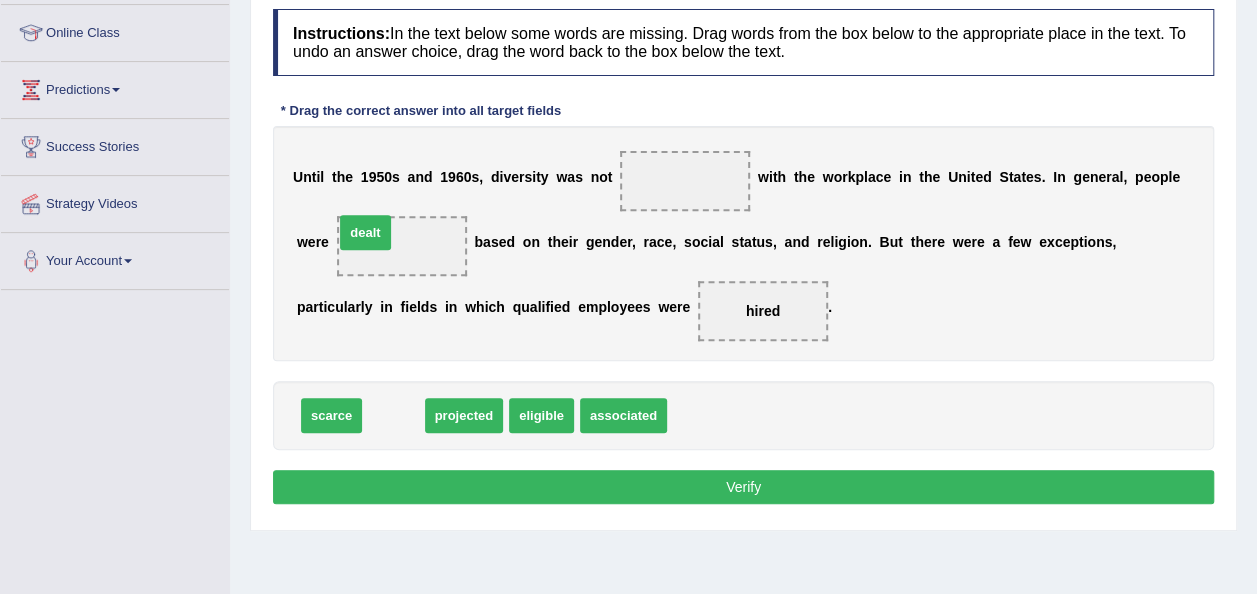 drag, startPoint x: 388, startPoint y: 406, endPoint x: 361, endPoint y: 217, distance: 190.91884 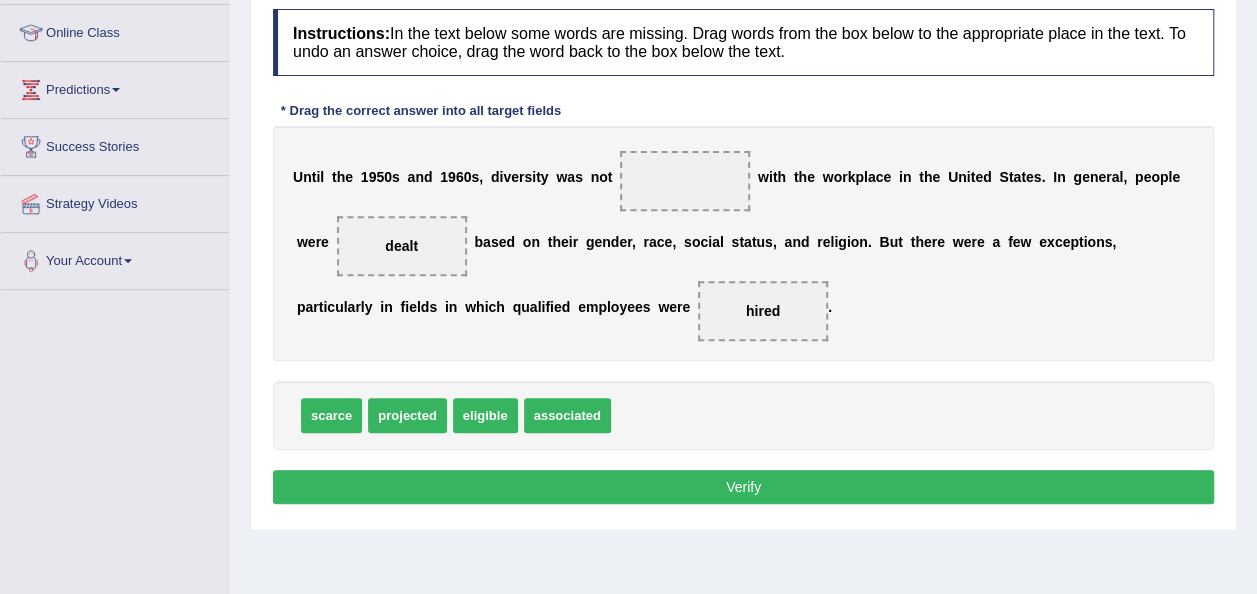 drag, startPoint x: 415, startPoint y: 409, endPoint x: 599, endPoint y: 238, distance: 251.19116 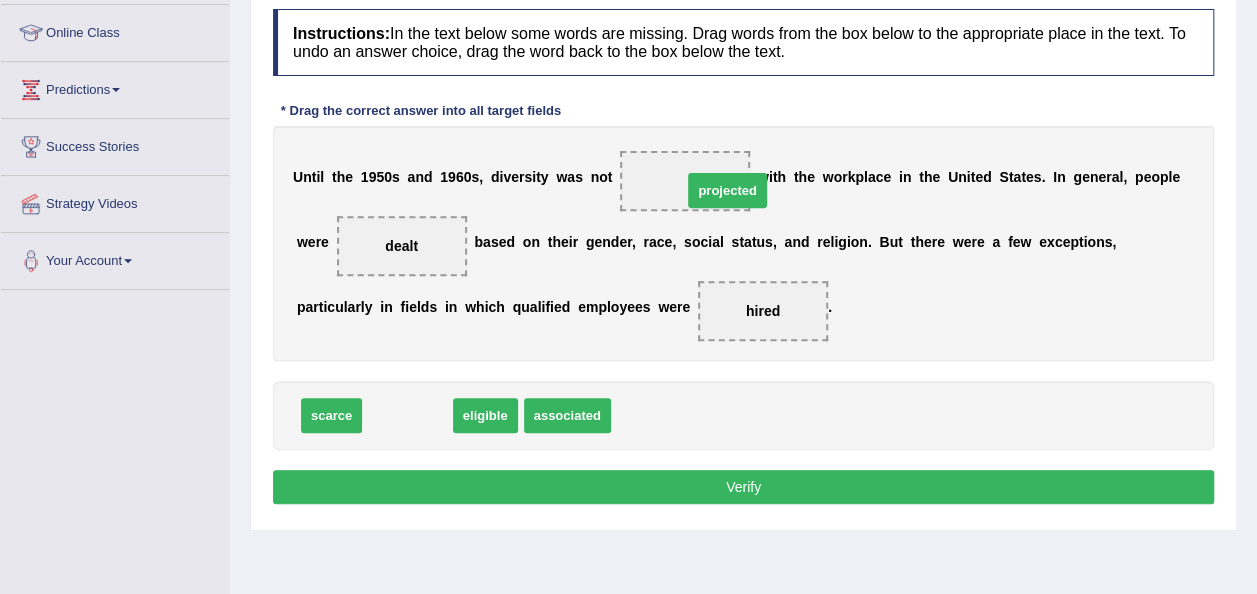 drag, startPoint x: 407, startPoint y: 400, endPoint x: 723, endPoint y: 169, distance: 391.42944 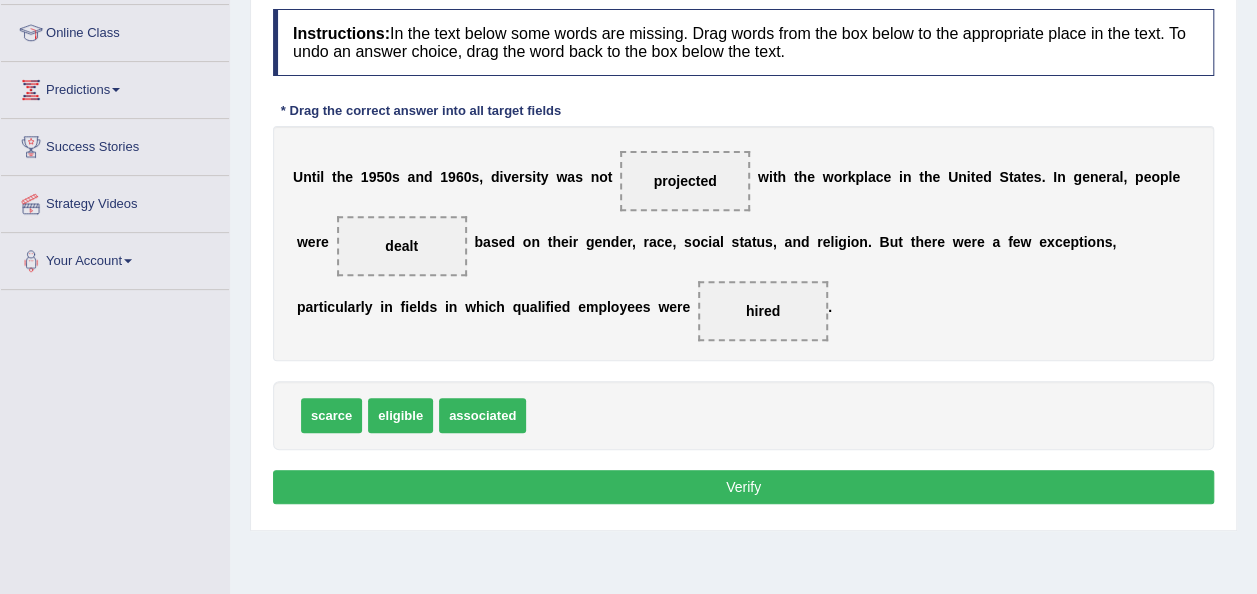 click on "Verify" at bounding box center [743, 487] 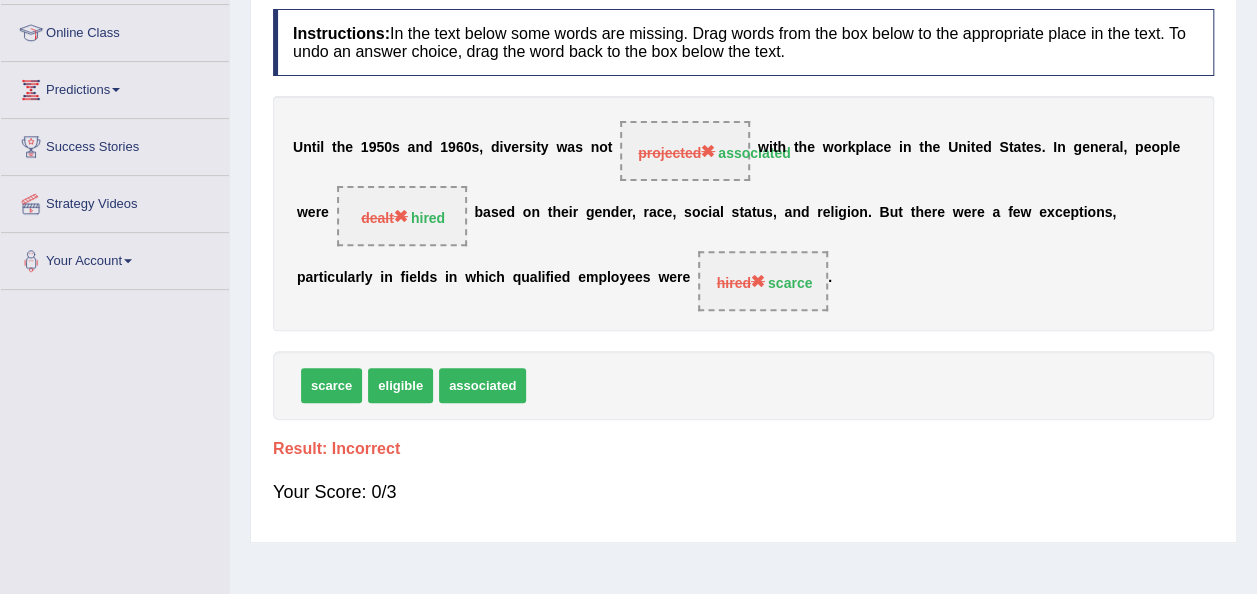 scroll, scrollTop: 28, scrollLeft: 0, axis: vertical 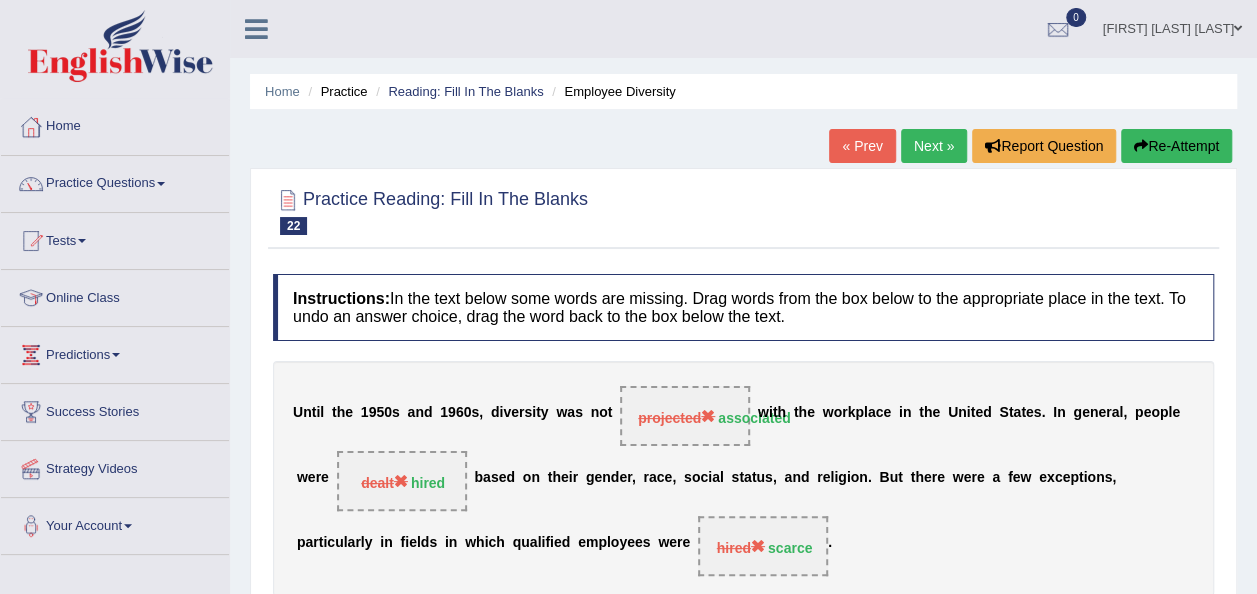 click on "Next »" at bounding box center (934, 146) 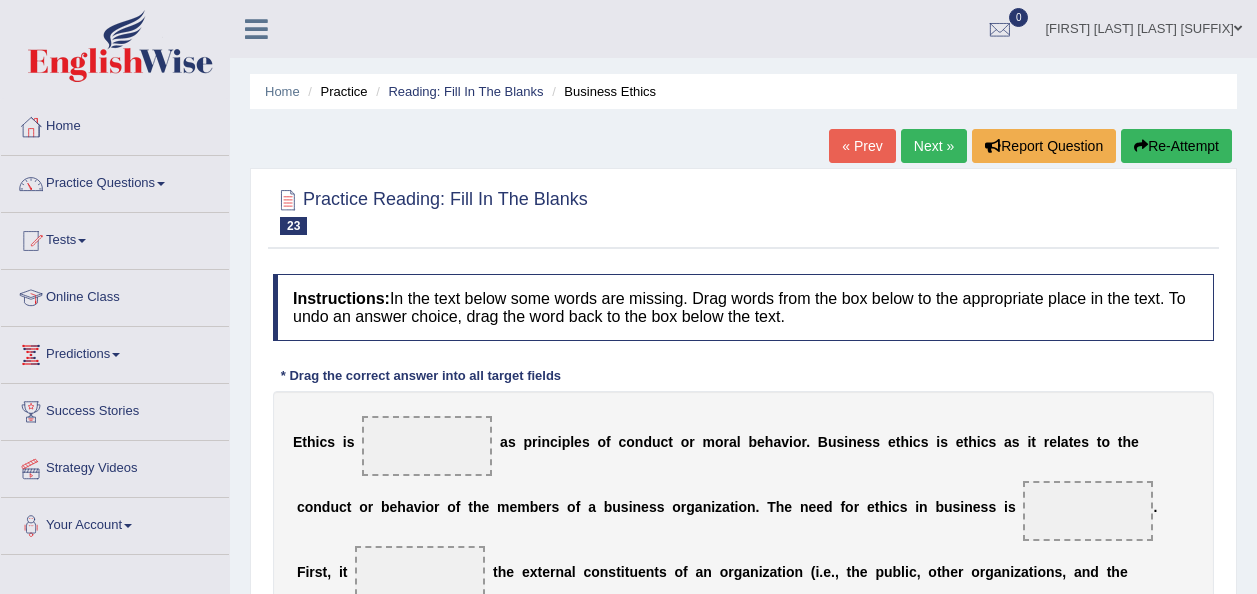 scroll, scrollTop: 0, scrollLeft: 0, axis: both 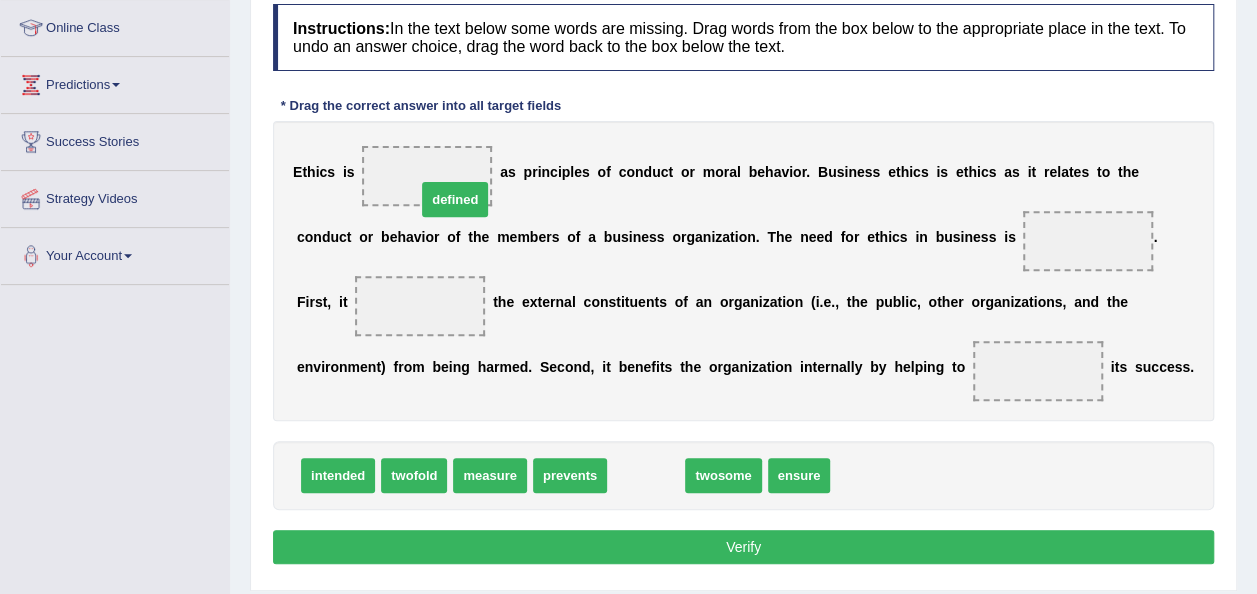 drag, startPoint x: 617, startPoint y: 480, endPoint x: 417, endPoint y: 186, distance: 355.5784 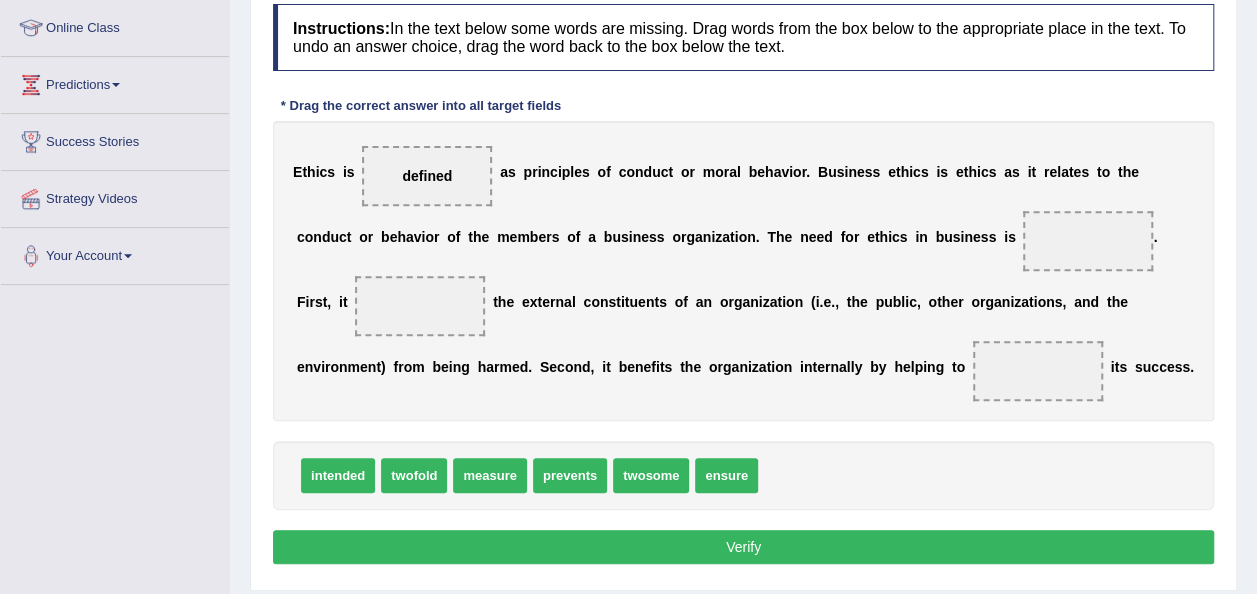 click on "ensure" at bounding box center (726, 475) 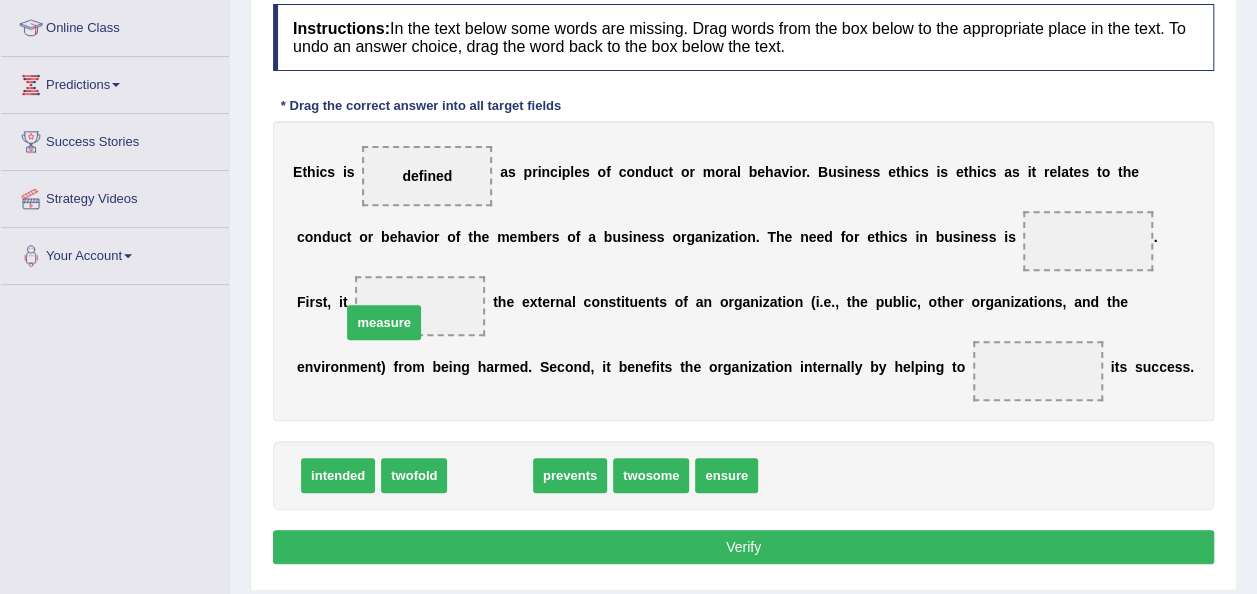 drag, startPoint x: 459, startPoint y: 482, endPoint x: 351, endPoint y: 308, distance: 204.79257 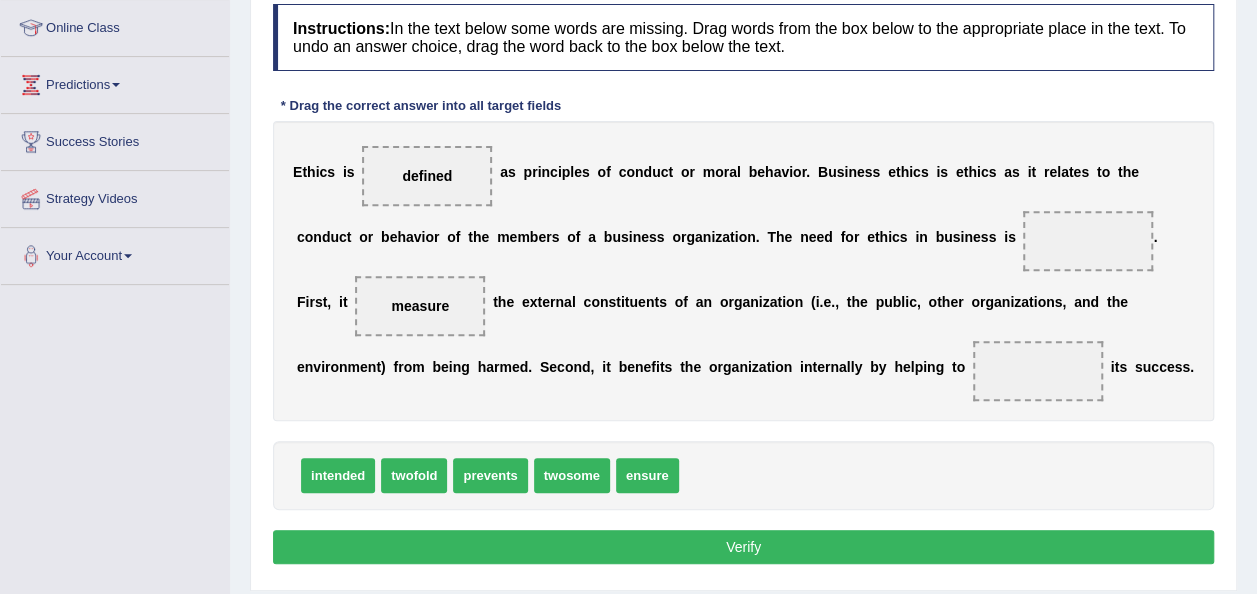 click on "twofold" at bounding box center (414, 475) 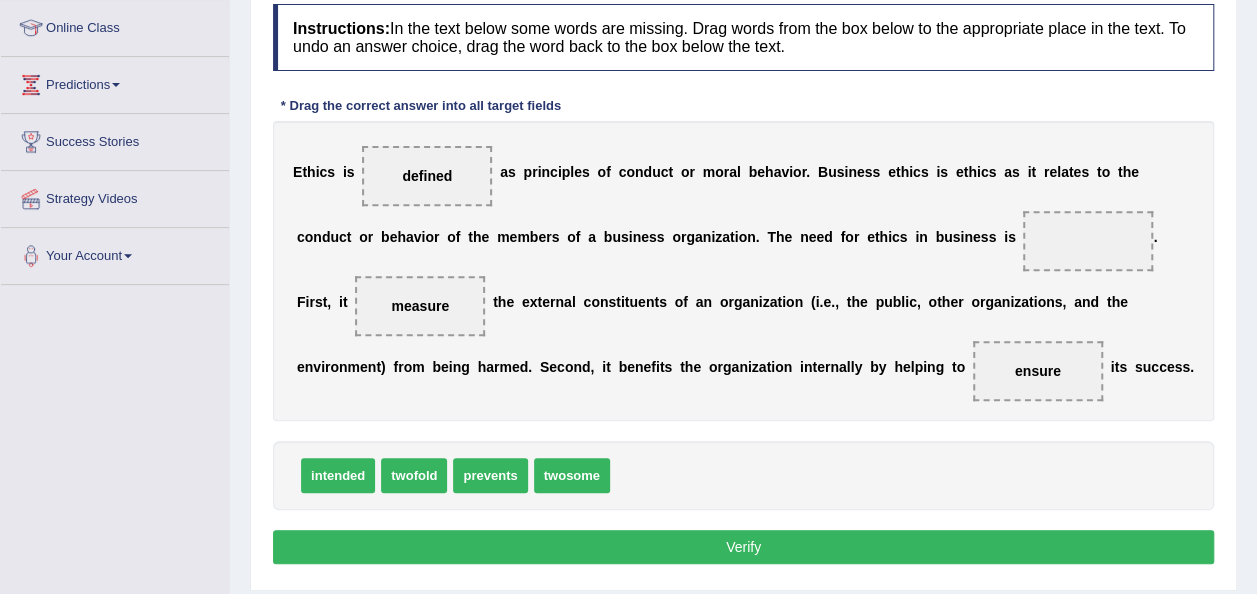 click on "E t h i c s    i s    defined    a s    p r i n c i p l e s    o f    c o n d u c t    o r    m o r a l    b e h a v i o r .    B u s i n e s s    e t h i c s    i s    e t h i c s    a s    i t    r e l a t e s    t o    t h e    c o n d u c t    o r    b e h a v i o r    o f    t h e    m e m b e r s    o f    a    b u s i n e s s    o r g a n i z a t i o n .    T h e    n e e d    f o r    e t h i c s    i n    b u s i n e s s    i s    .    F i r s t ,    i t    measure    t h e    e x t e r n a l    c o n s t i t u e n t s    o f    a n    o r g a n i z a t i o n    ( i . e . ,    t h e    p u b l i c ,    o t h e r    o r g a n i z a t i o n s ,    a n d    t h e    e n v i r o n m e n t )    f r o m    b e i n g    h a r m e d .    S e c o n d ,    i t    b e n e f i t s    t h e    o r g a n i z a t i o n    i n t e r n a l l y    b y    h e l p i n g    t o    ensure    i t s    s u c c e s s ." at bounding box center (743, 271) 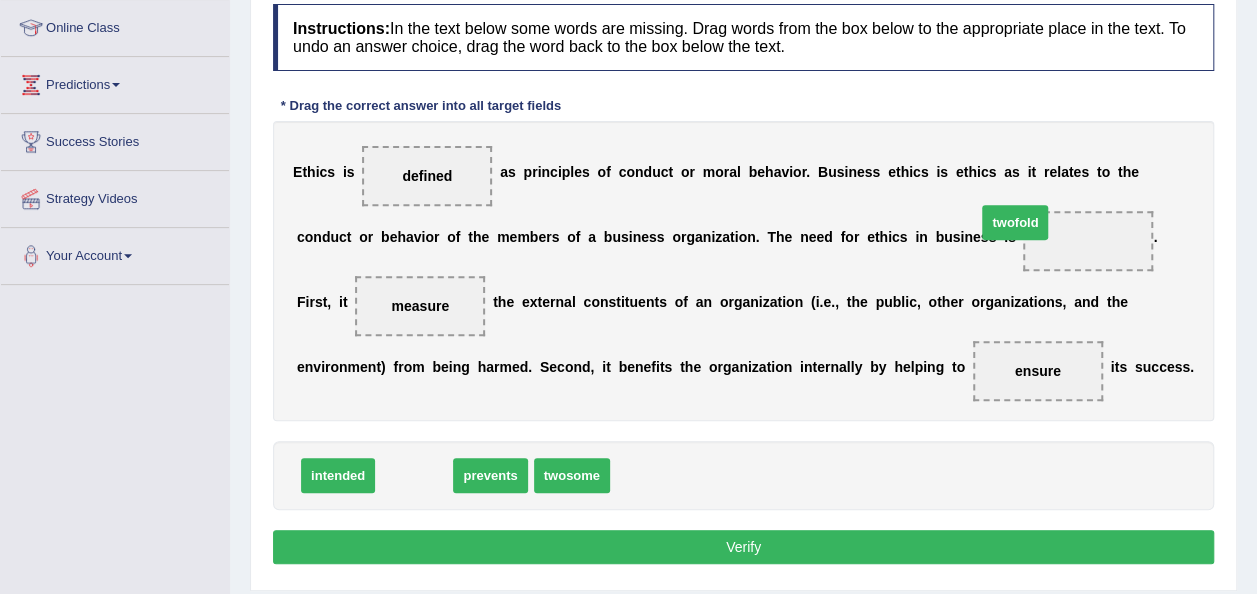 drag, startPoint x: 420, startPoint y: 458, endPoint x: 1039, endPoint y: 192, distance: 673.73364 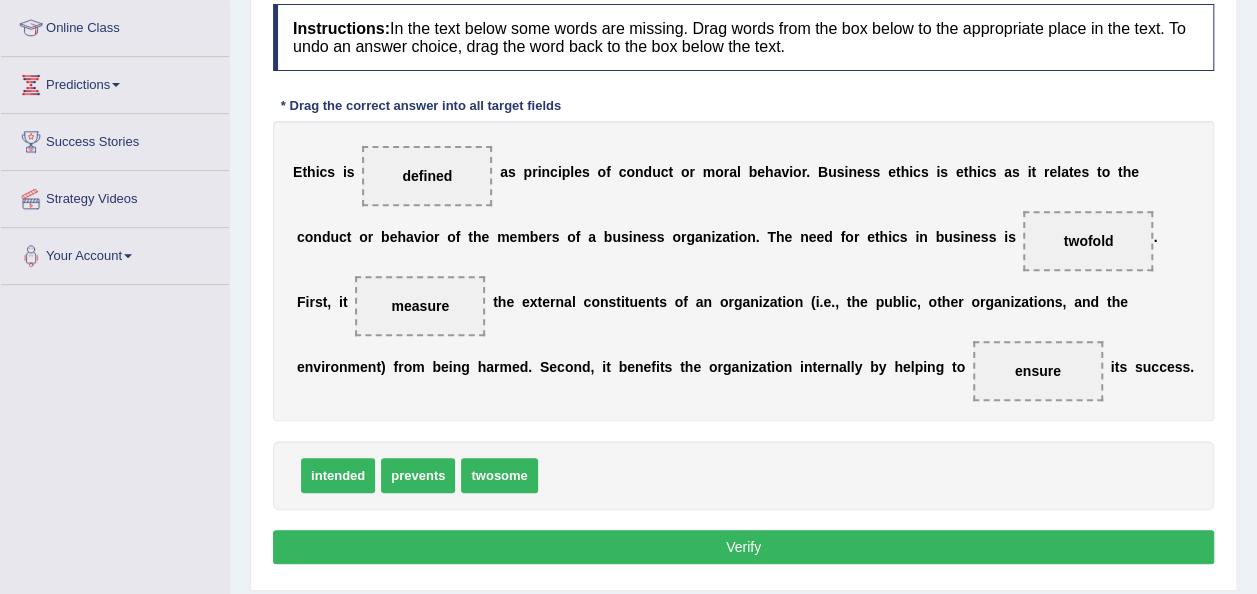 click on "Verify" at bounding box center [743, 547] 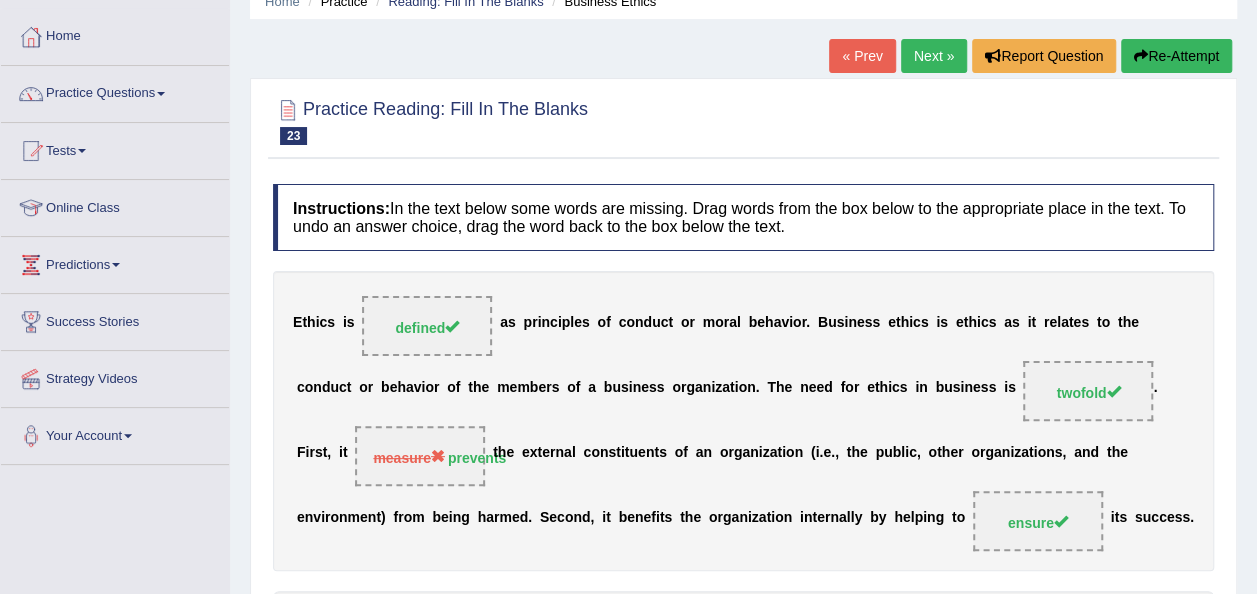 scroll, scrollTop: 39, scrollLeft: 0, axis: vertical 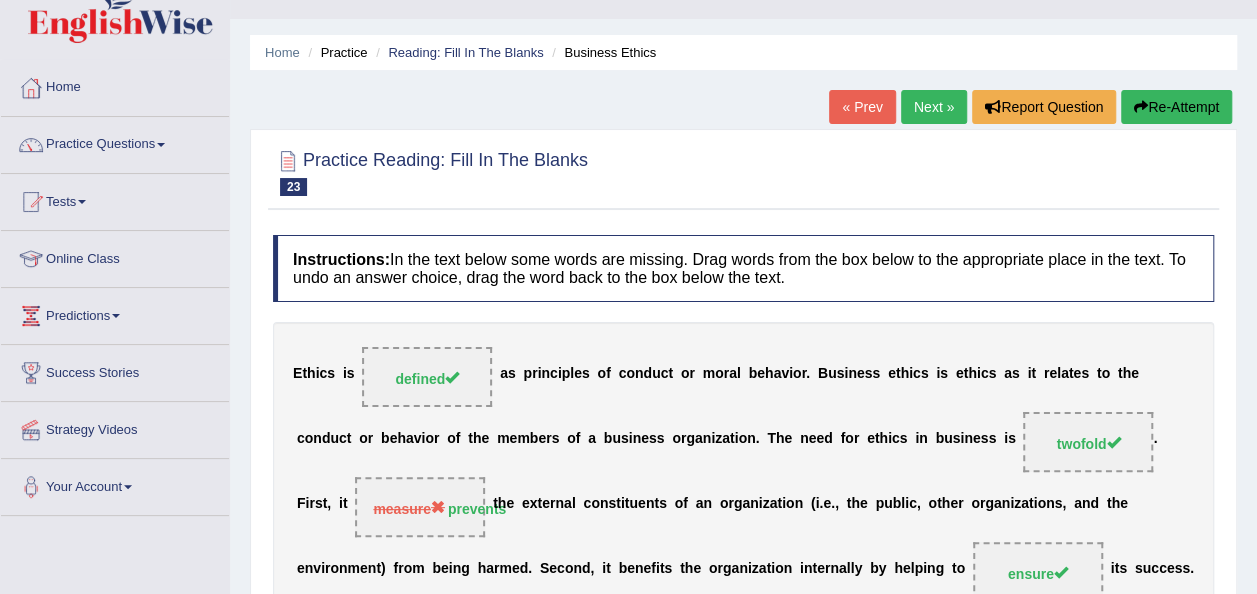 click on "Next »" at bounding box center [934, 107] 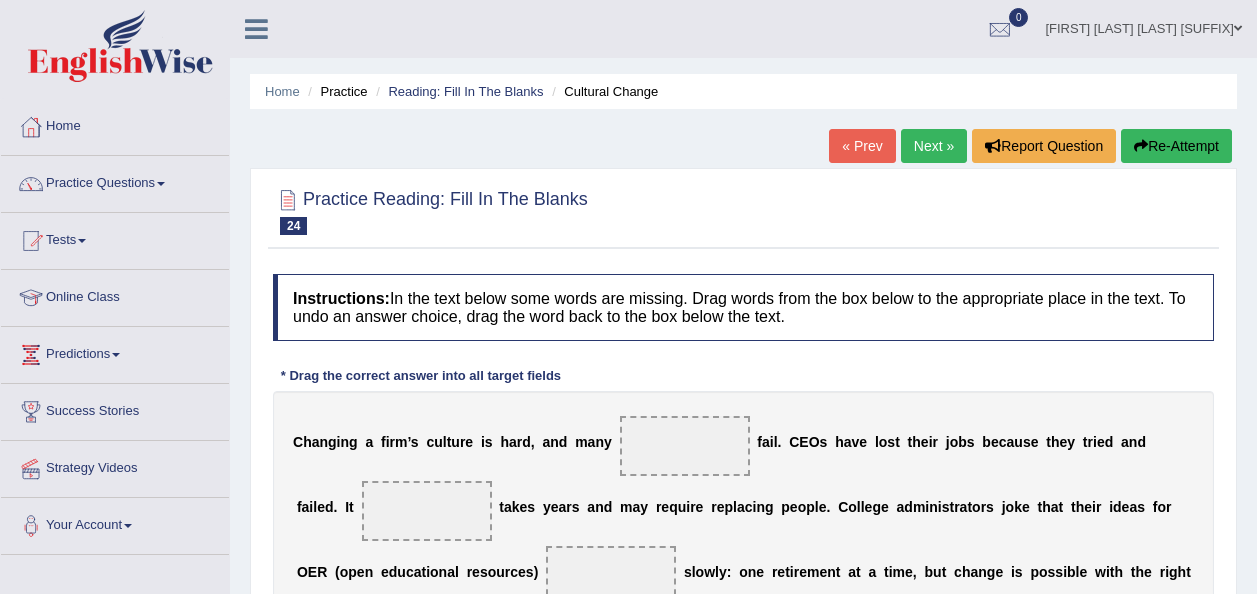 scroll, scrollTop: 0, scrollLeft: 0, axis: both 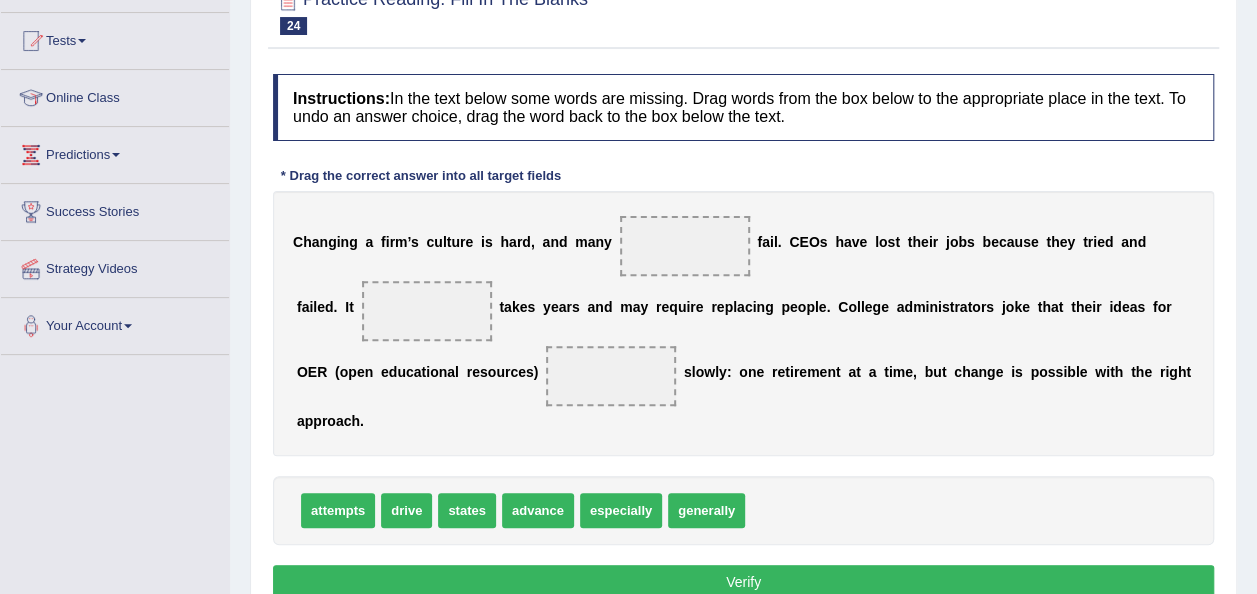 drag, startPoint x: 347, startPoint y: 468, endPoint x: 644, endPoint y: 287, distance: 347.8074 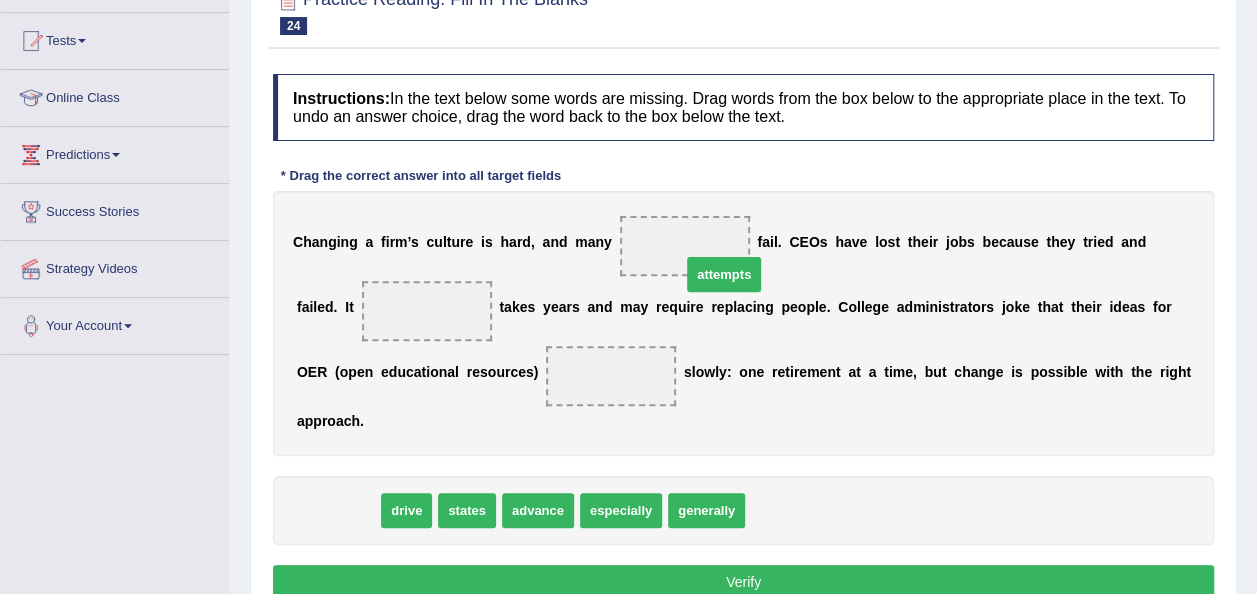drag, startPoint x: 344, startPoint y: 476, endPoint x: 743, endPoint y: 240, distance: 463.56985 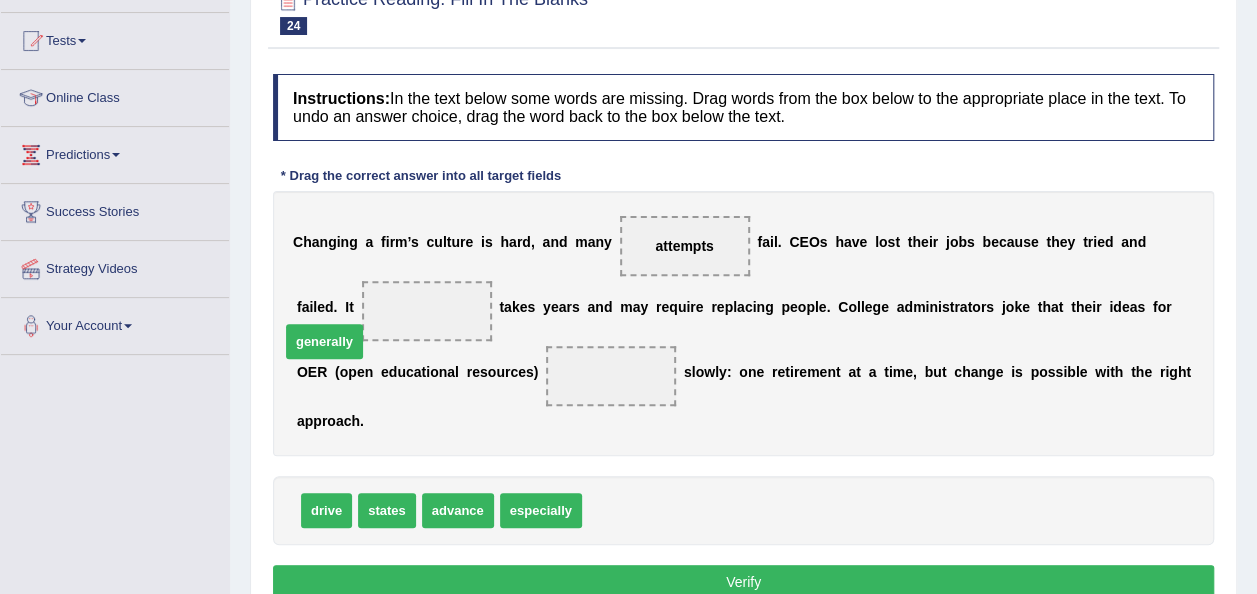 drag, startPoint x: 607, startPoint y: 487, endPoint x: 312, endPoint y: 320, distance: 338.9897 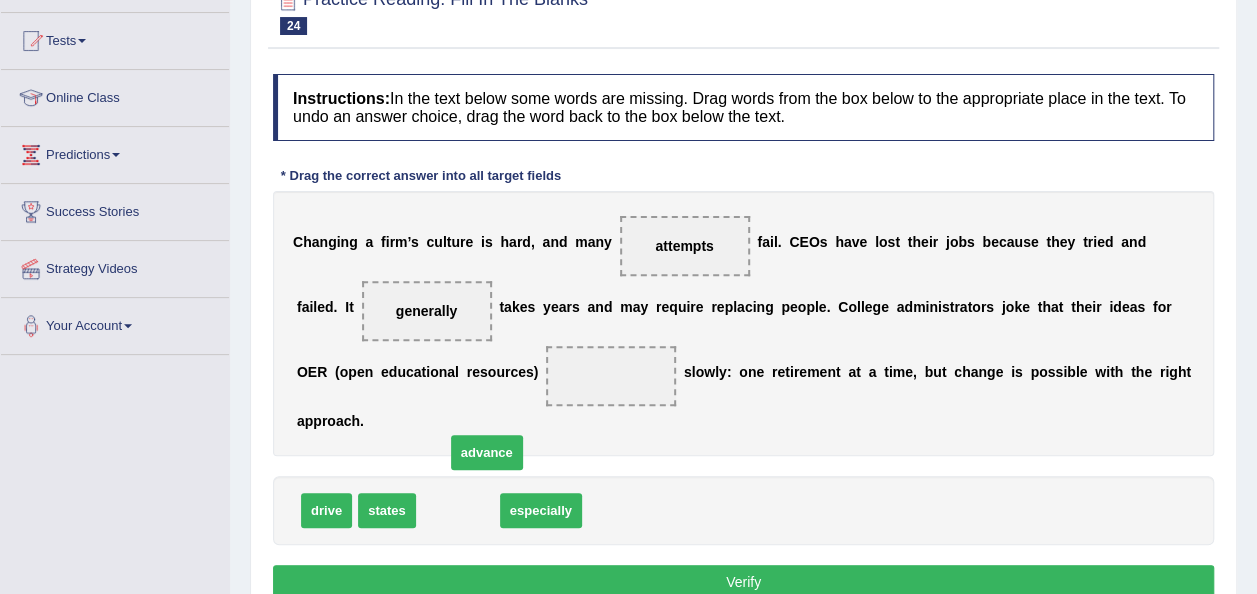 drag, startPoint x: 436, startPoint y: 481, endPoint x: 544, endPoint y: 364, distance: 159.22626 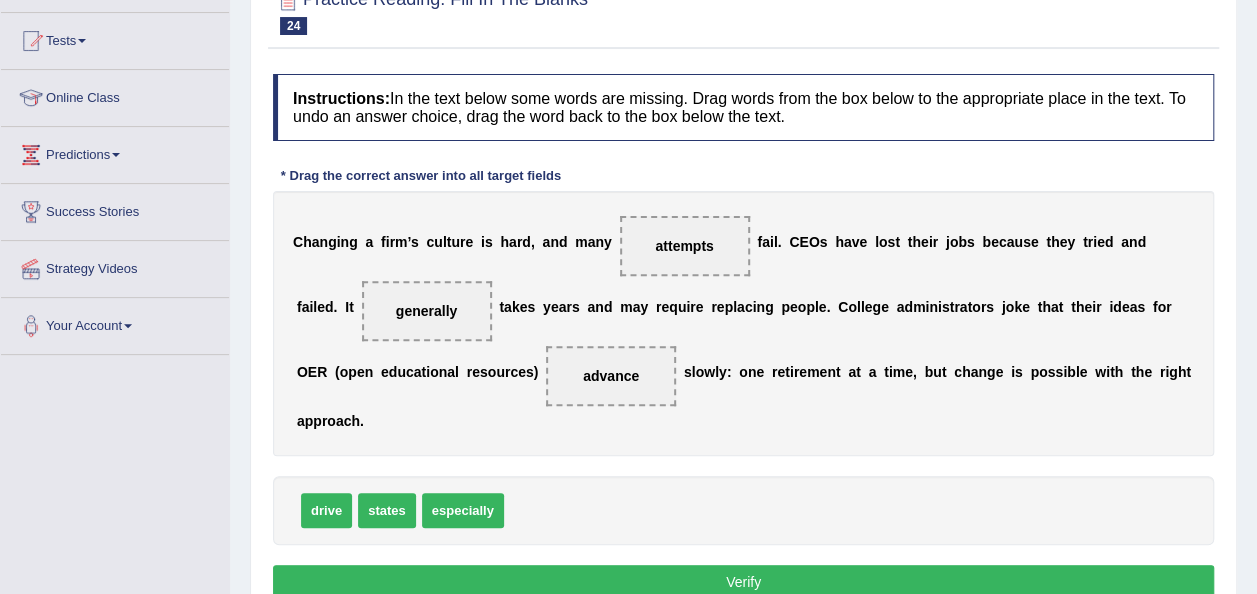 click on "Verify" at bounding box center (743, 582) 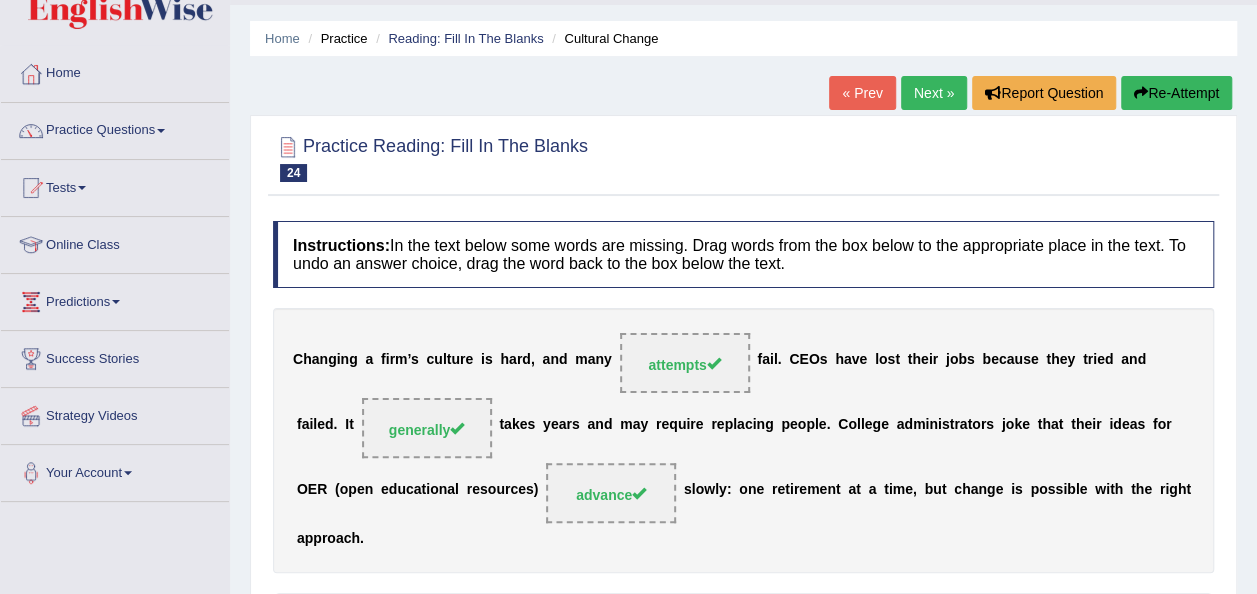 scroll, scrollTop: 0, scrollLeft: 0, axis: both 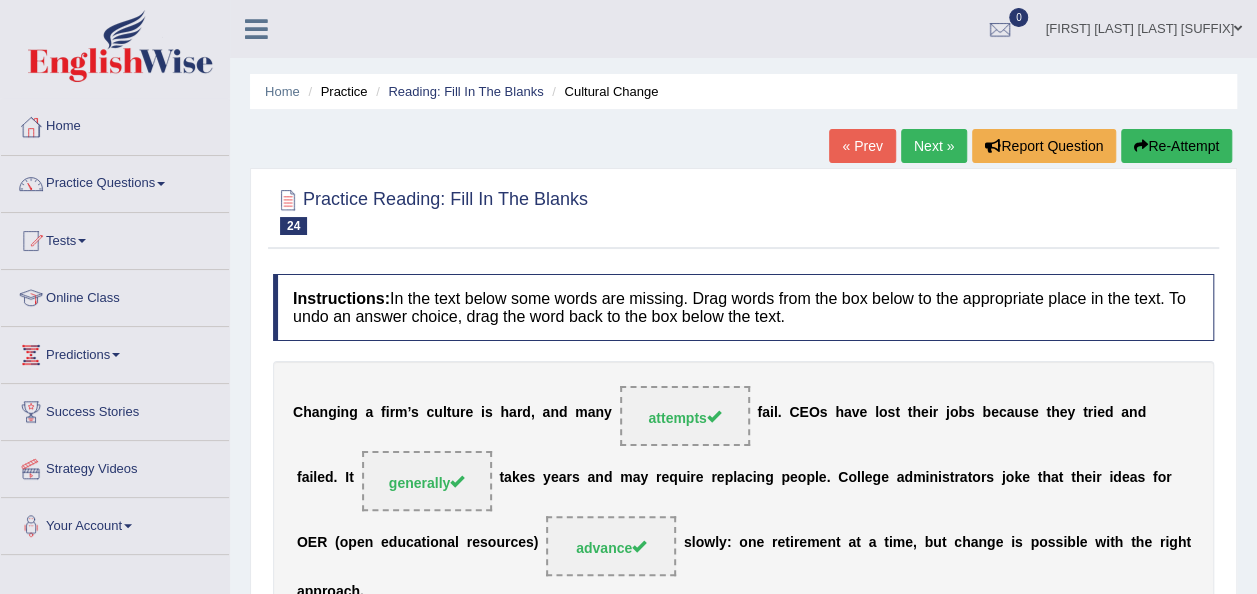 click on "Next »" at bounding box center [934, 146] 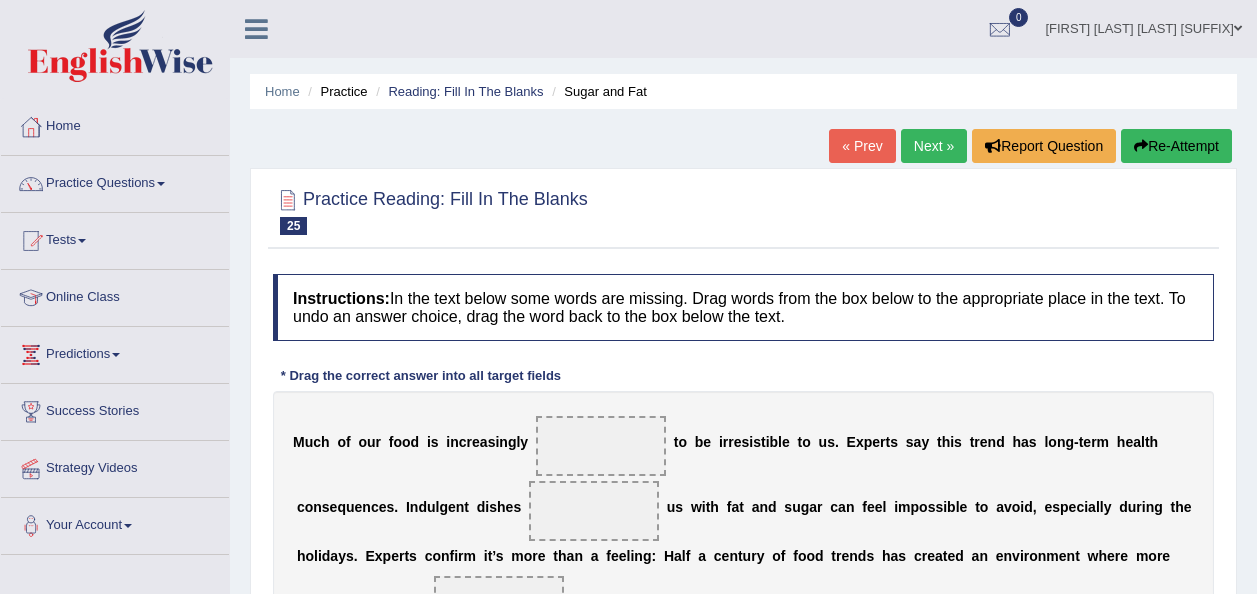 scroll, scrollTop: 0, scrollLeft: 0, axis: both 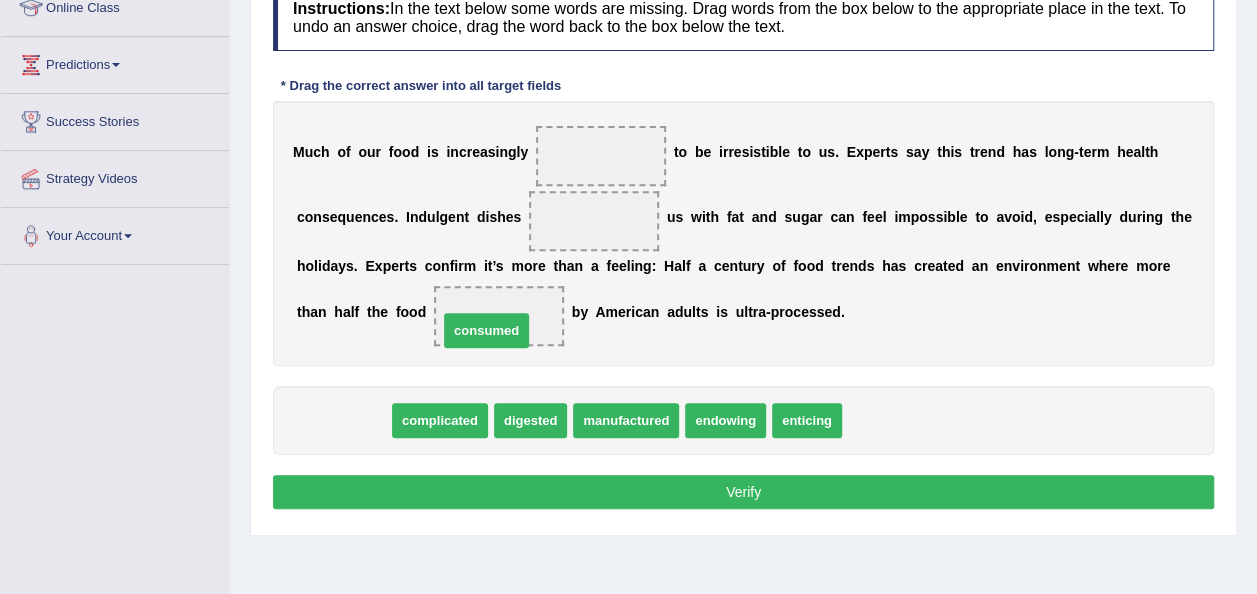 drag, startPoint x: 356, startPoint y: 427, endPoint x: 544, endPoint y: 294, distance: 230.28896 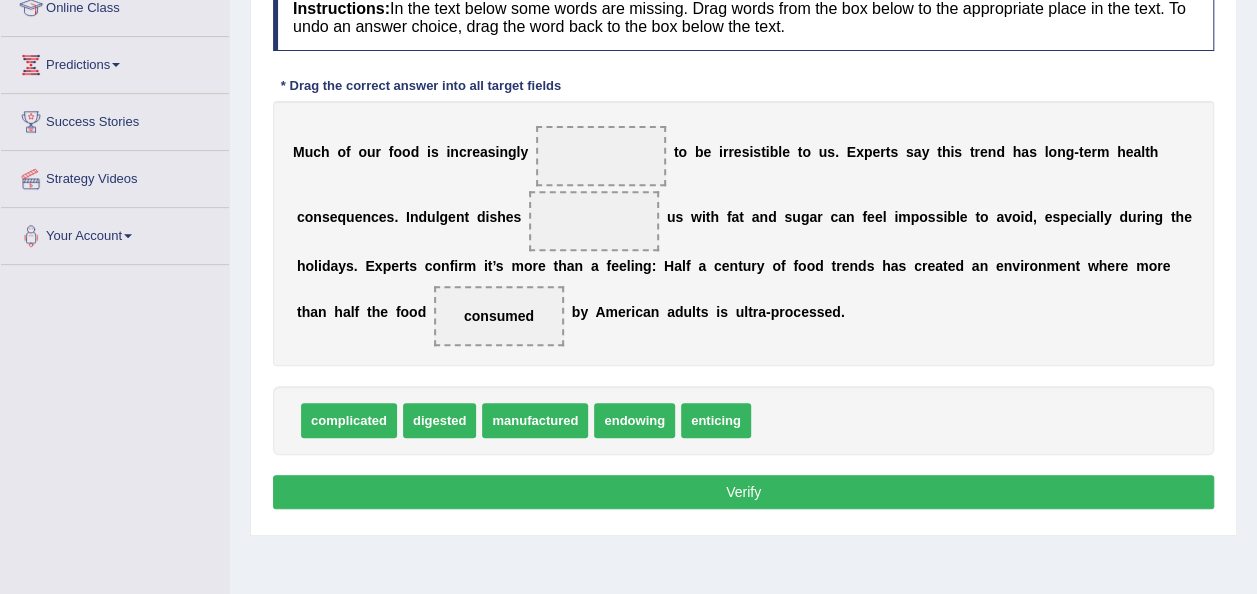 drag, startPoint x: 438, startPoint y: 324, endPoint x: 421, endPoint y: 315, distance: 19.235384 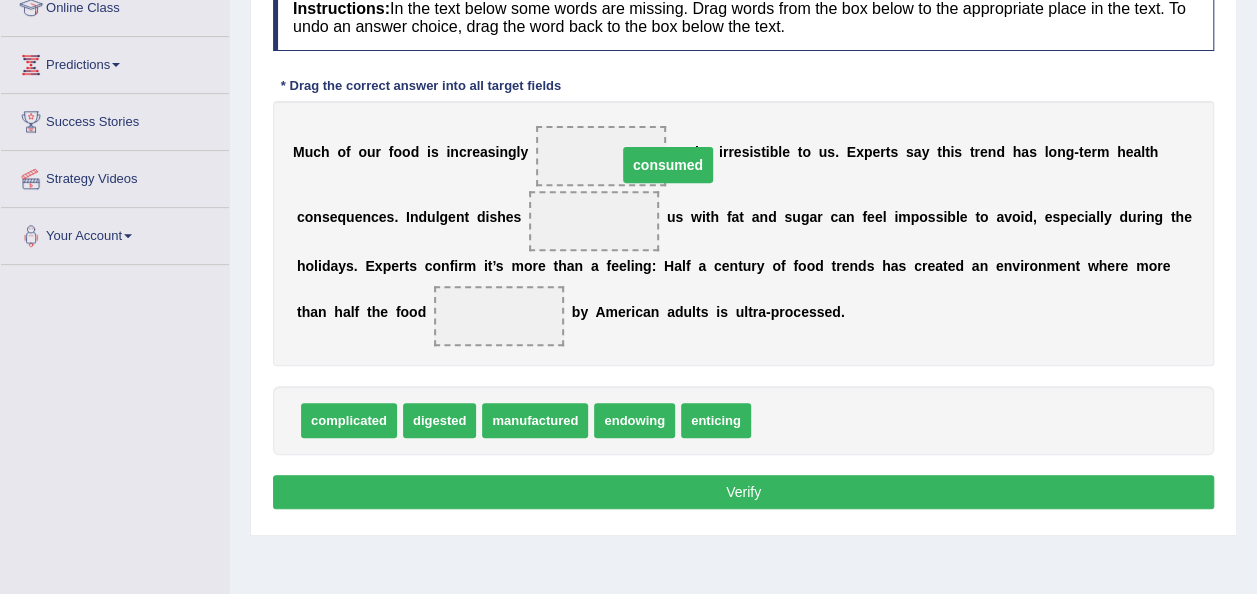 drag, startPoint x: 421, startPoint y: 315, endPoint x: 590, endPoint y: 164, distance: 226.63187 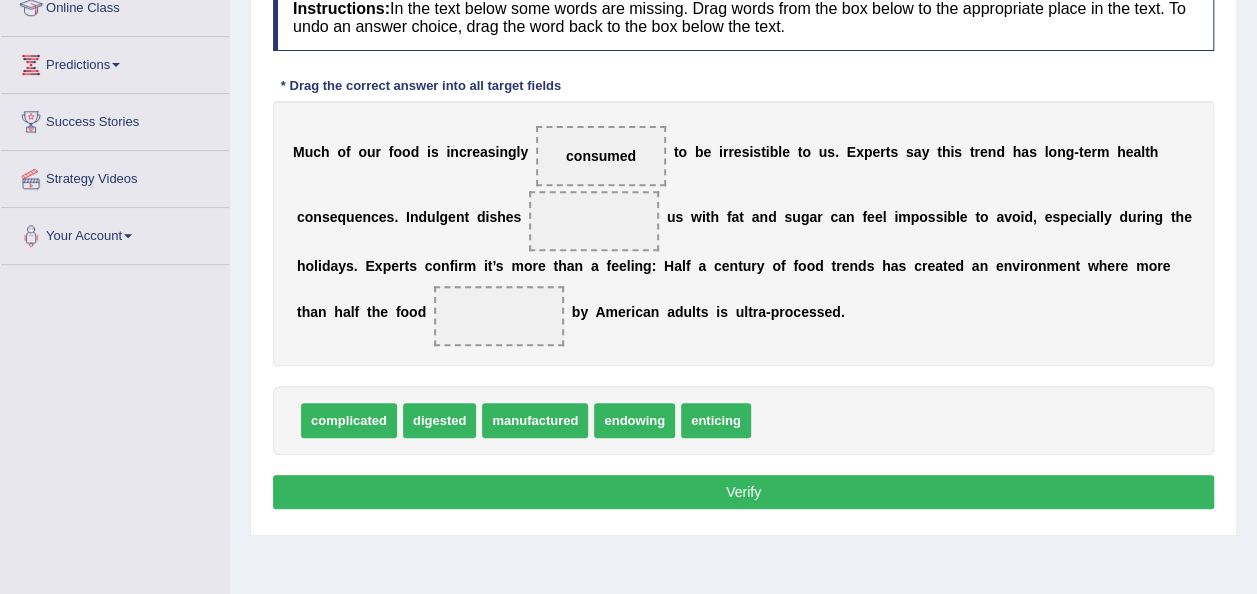 click on "enticing" at bounding box center (716, 420) 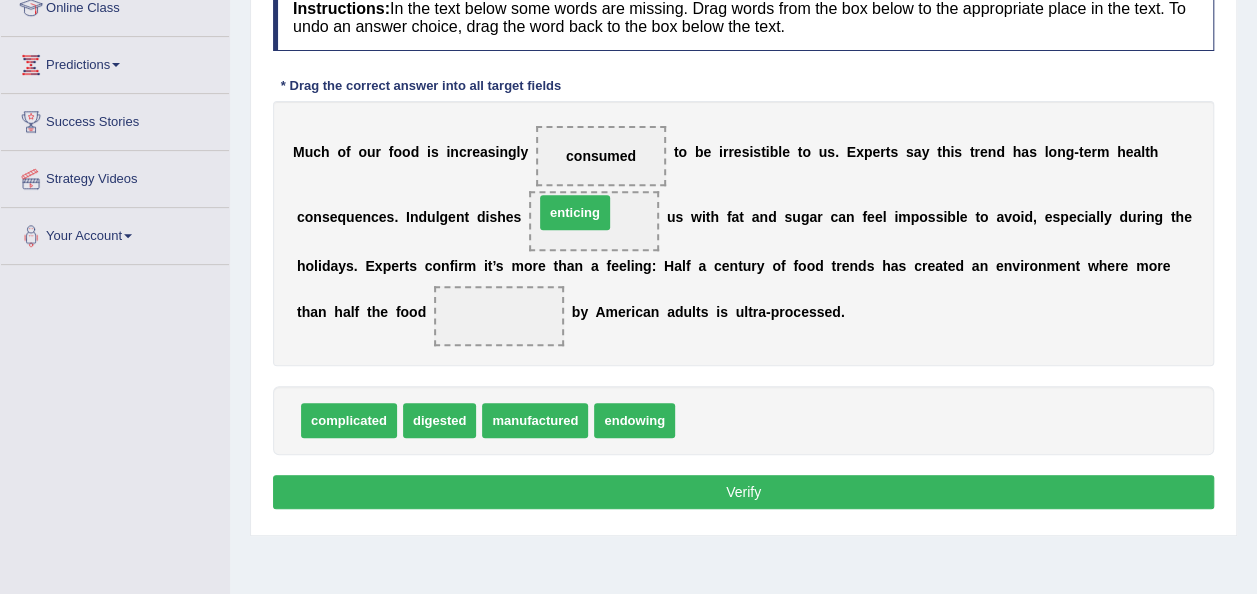 drag, startPoint x: 694, startPoint y: 428, endPoint x: 554, endPoint y: 220, distance: 250.72694 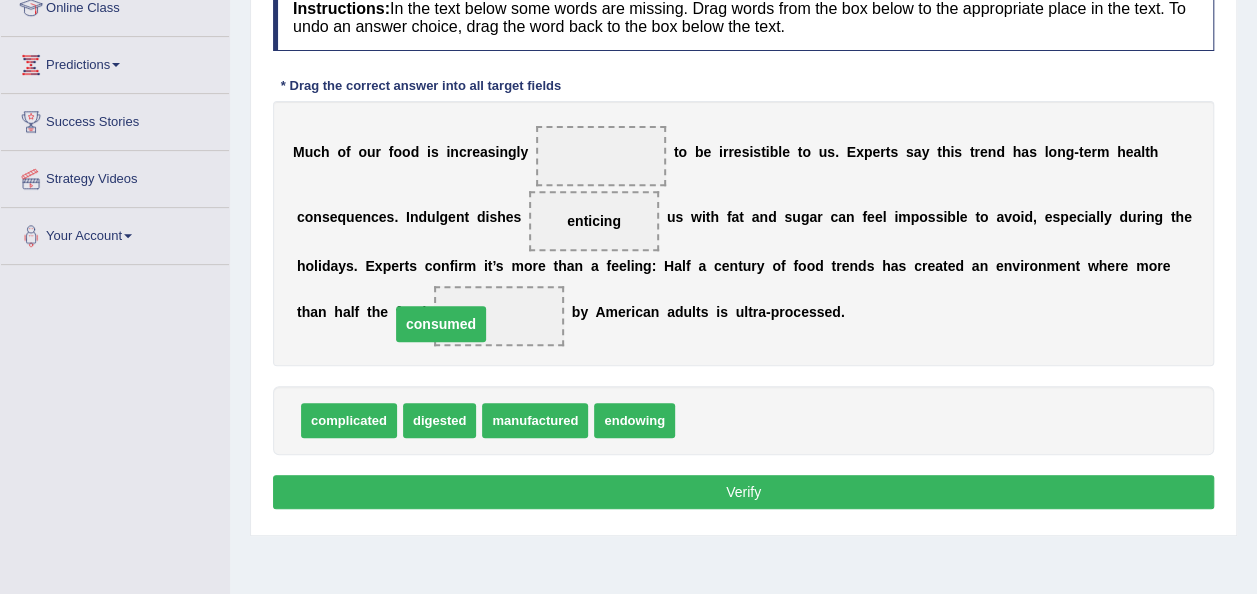 drag, startPoint x: 572, startPoint y: 154, endPoint x: 412, endPoint y: 322, distance: 232 